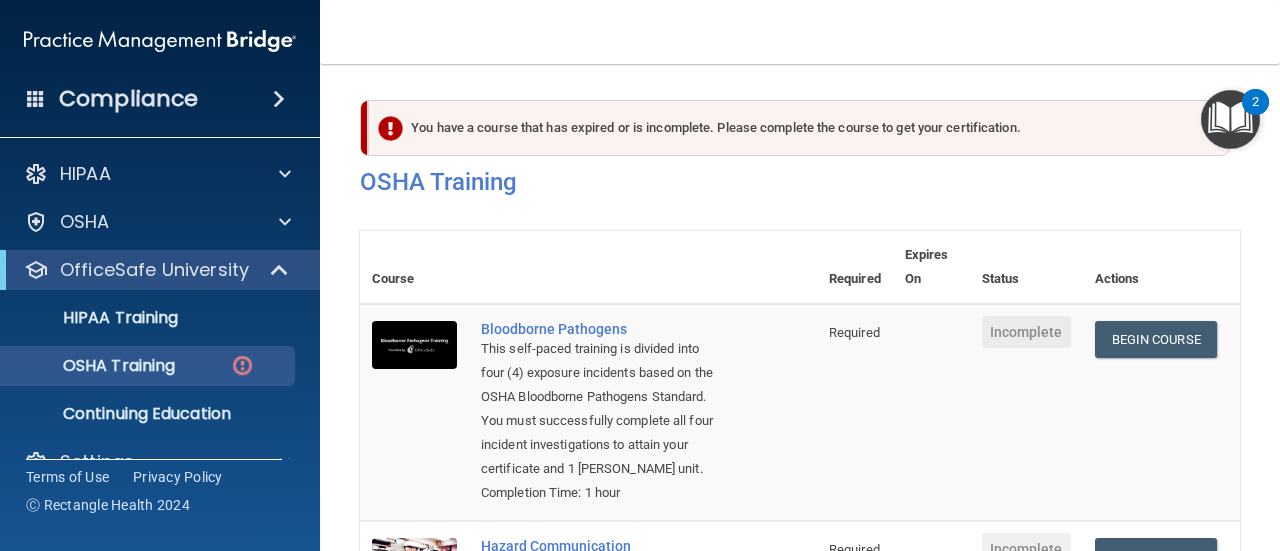 select on "English" 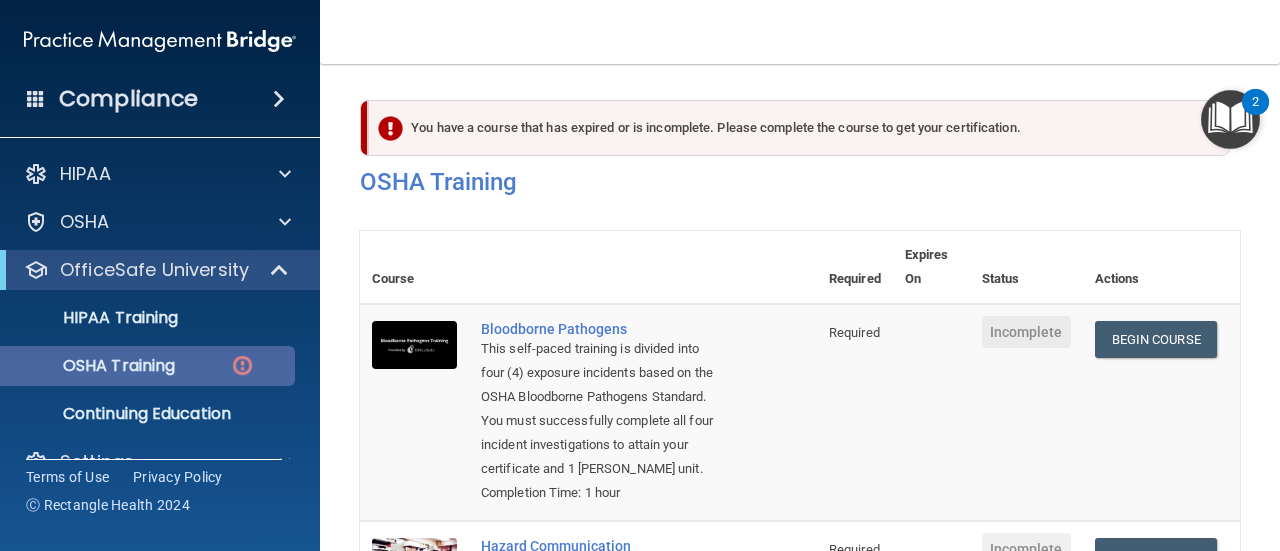 scroll, scrollTop: 0, scrollLeft: 0, axis: both 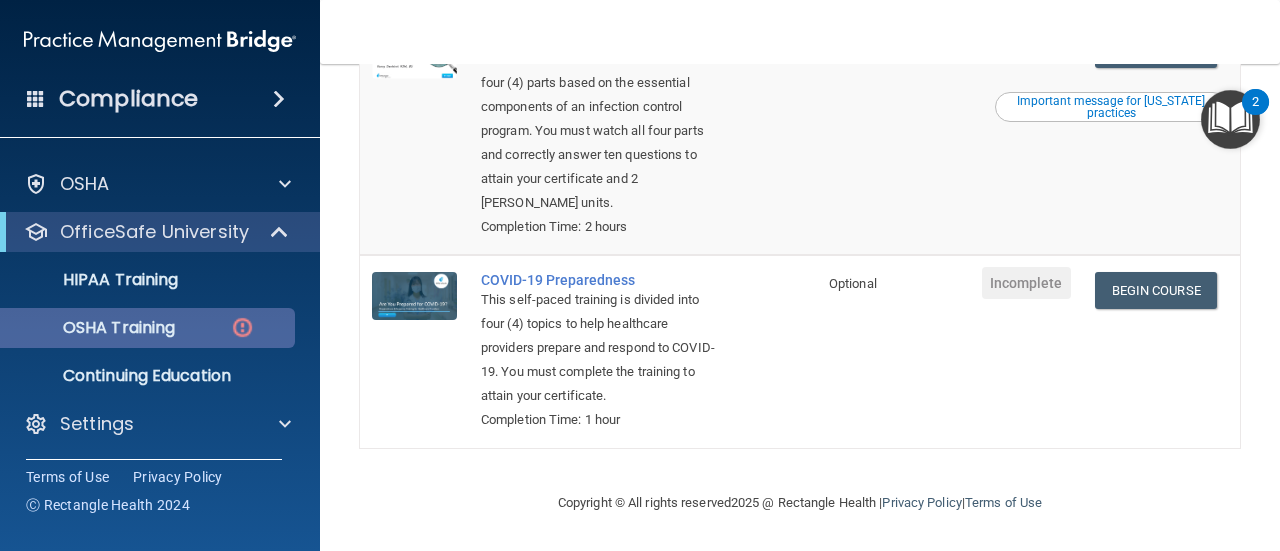 click on "OSHA Training" at bounding box center [149, 328] 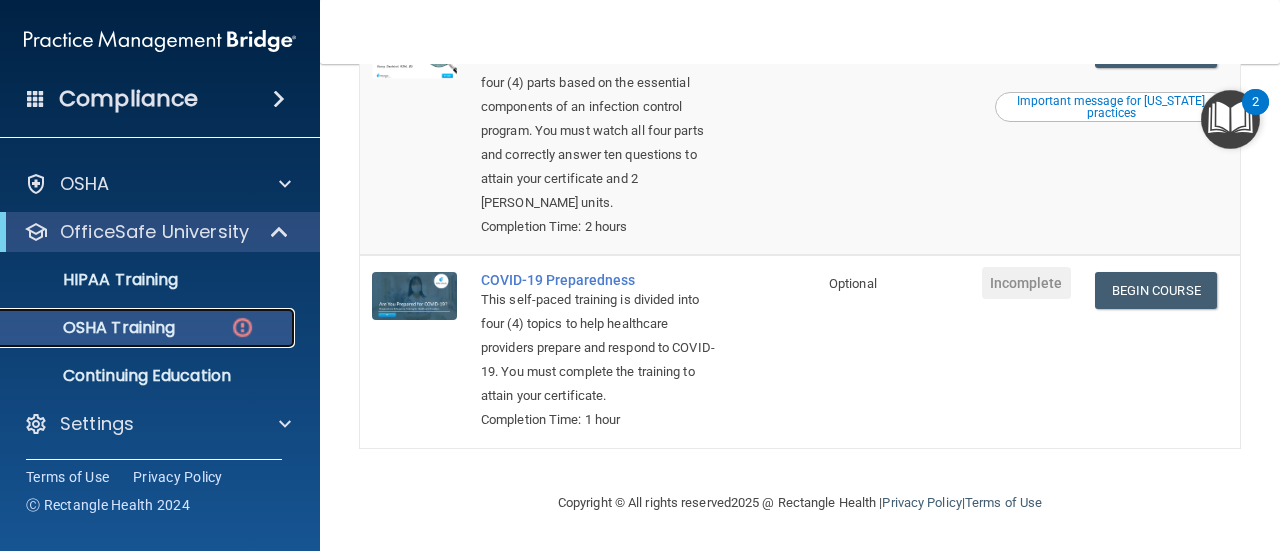 click on "OSHA Training" at bounding box center (137, 328) 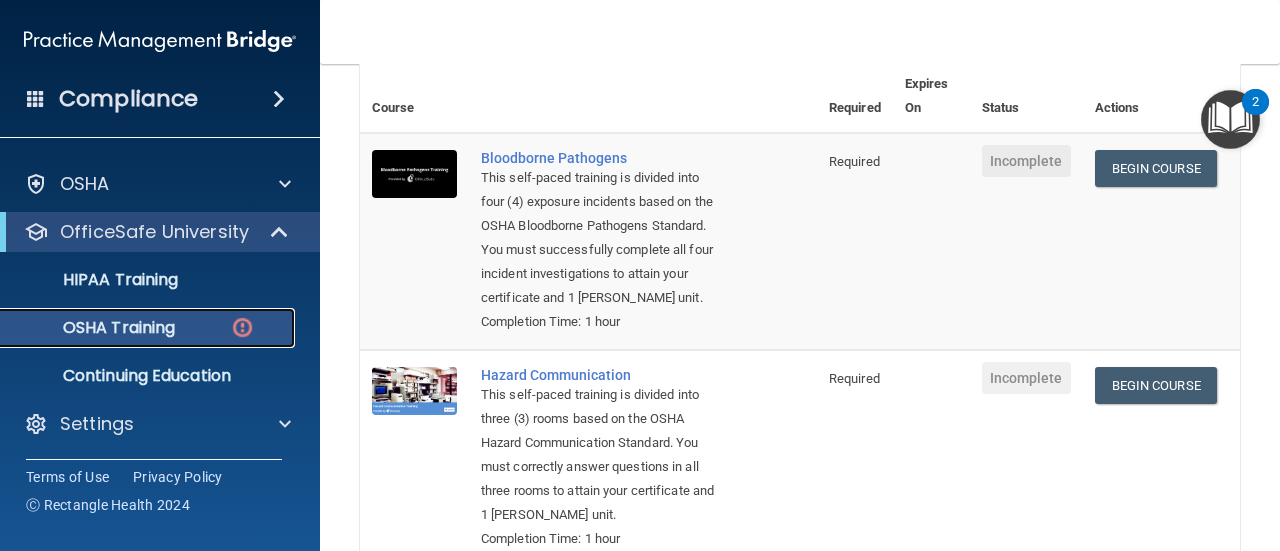 scroll, scrollTop: 0, scrollLeft: 0, axis: both 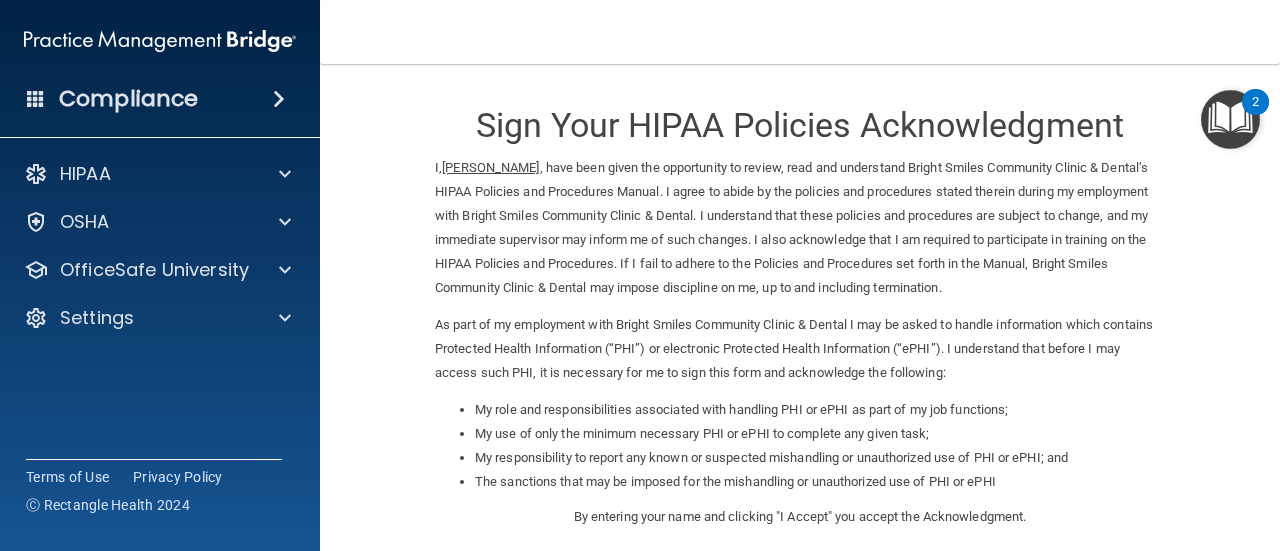 select on "English" 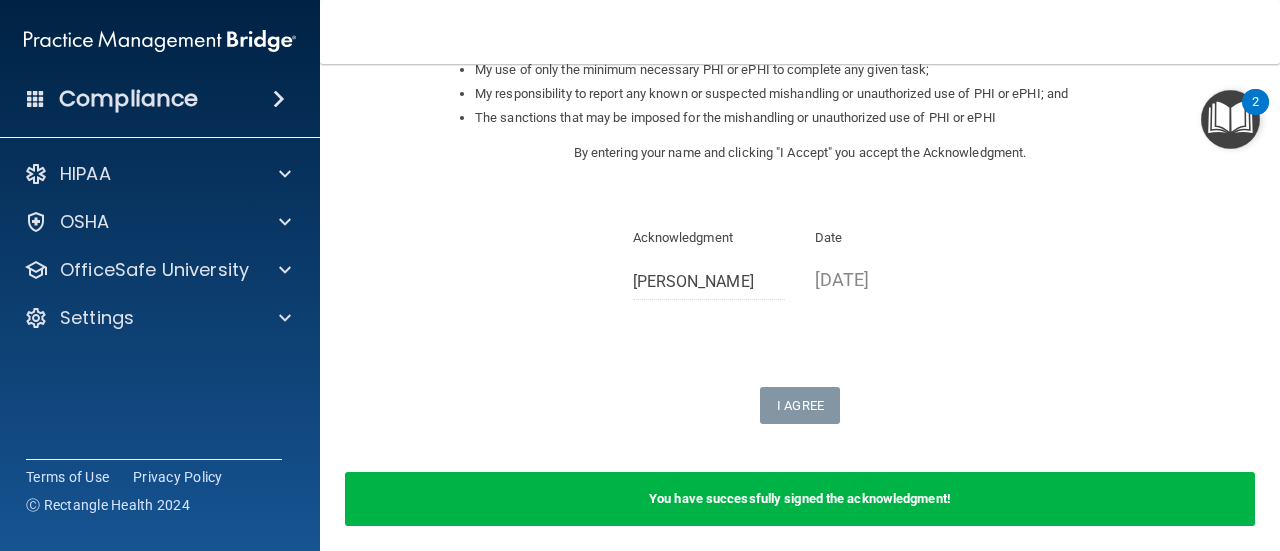 scroll, scrollTop: 269, scrollLeft: 0, axis: vertical 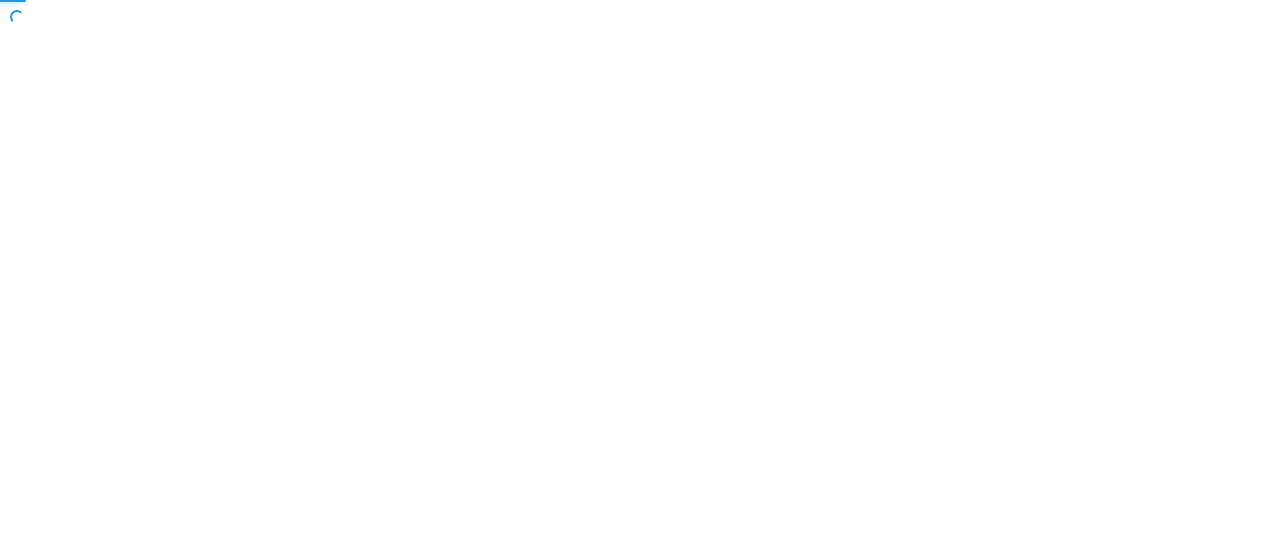 select on "English" 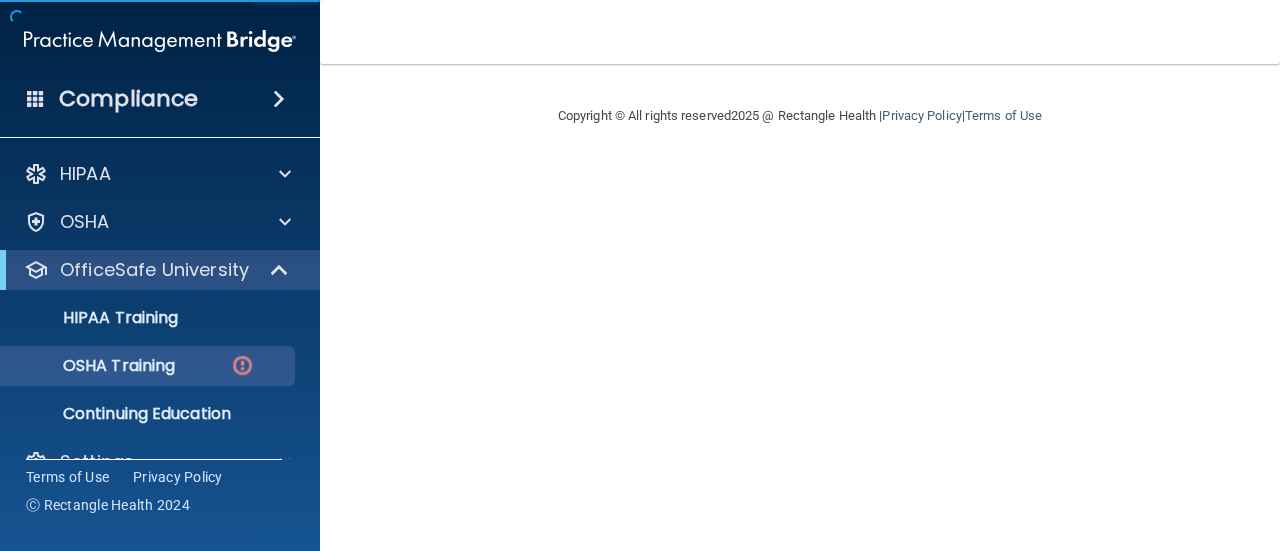 scroll, scrollTop: 269, scrollLeft: 0, axis: vertical 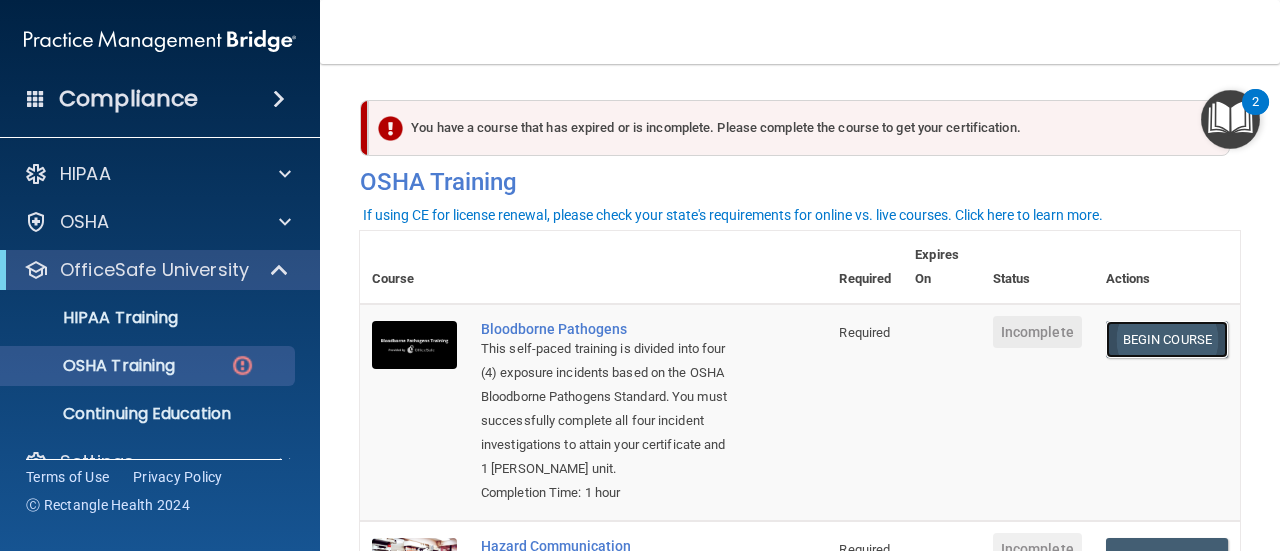 click on "Begin Course" at bounding box center [1167, 339] 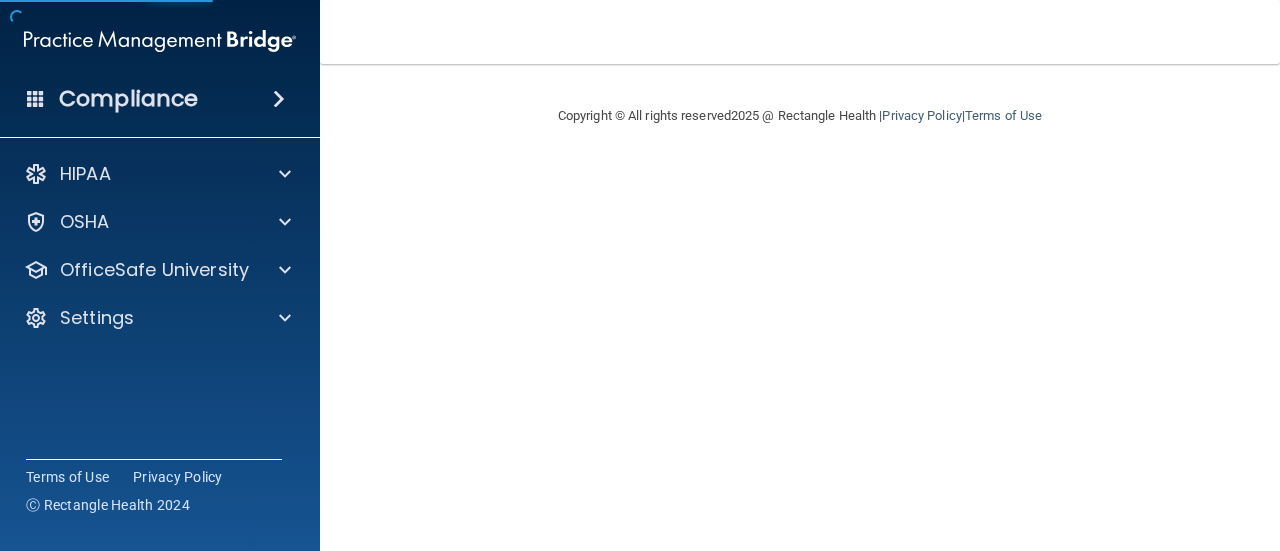 scroll, scrollTop: 0, scrollLeft: 0, axis: both 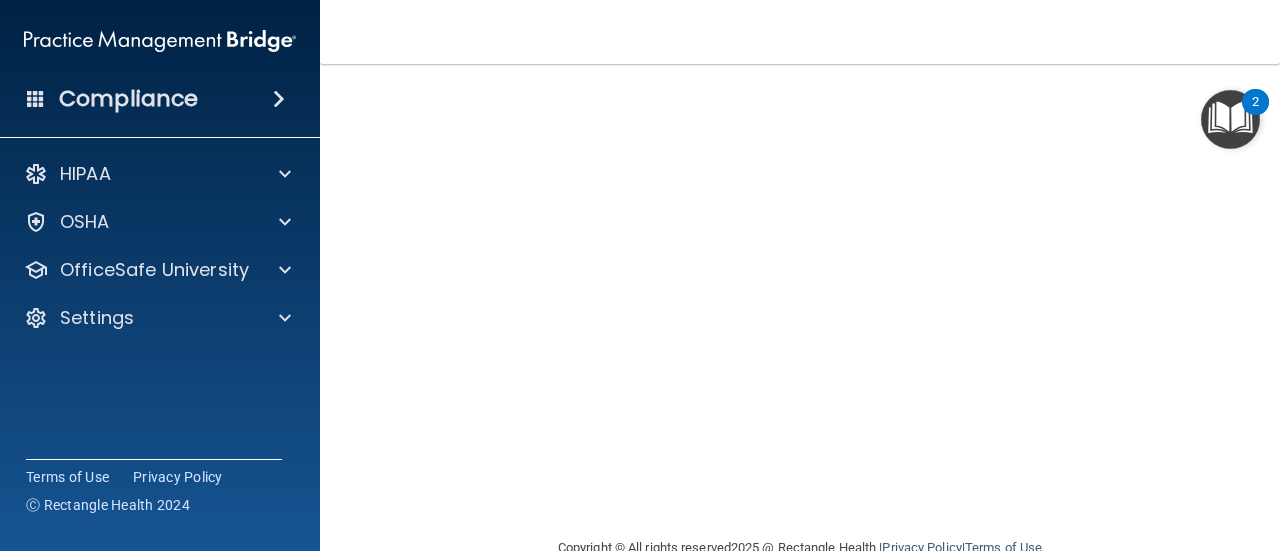 click on "Bloodborne Pathogens Training         This course doesn’t expire until . Are you sure you want to take this course now?   Take the course anyway!" at bounding box center (800, 190) 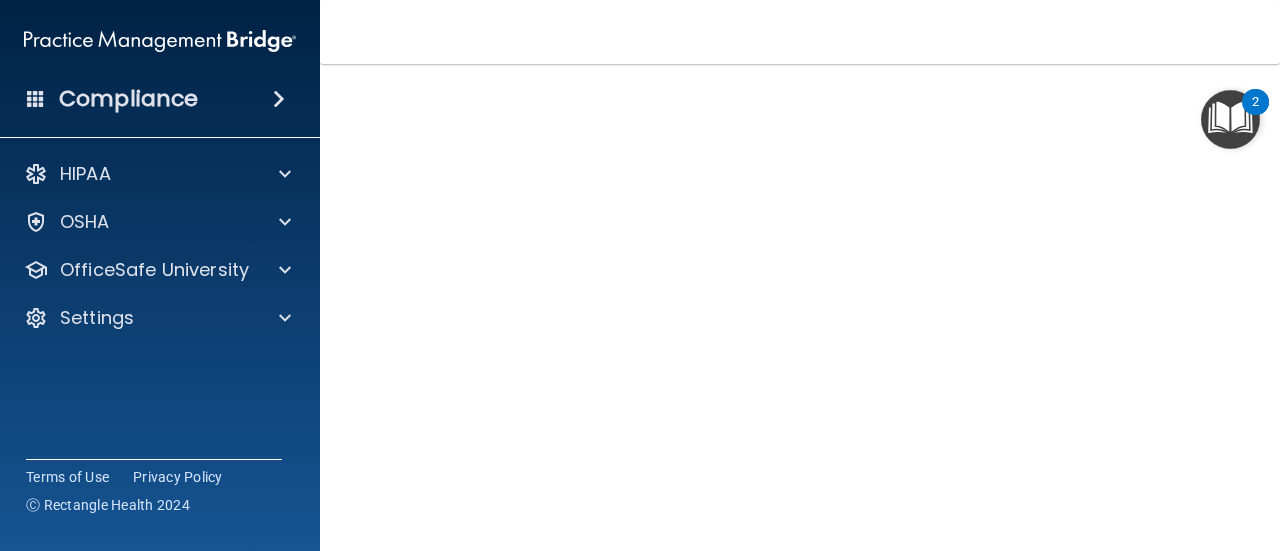 scroll, scrollTop: 133, scrollLeft: 0, axis: vertical 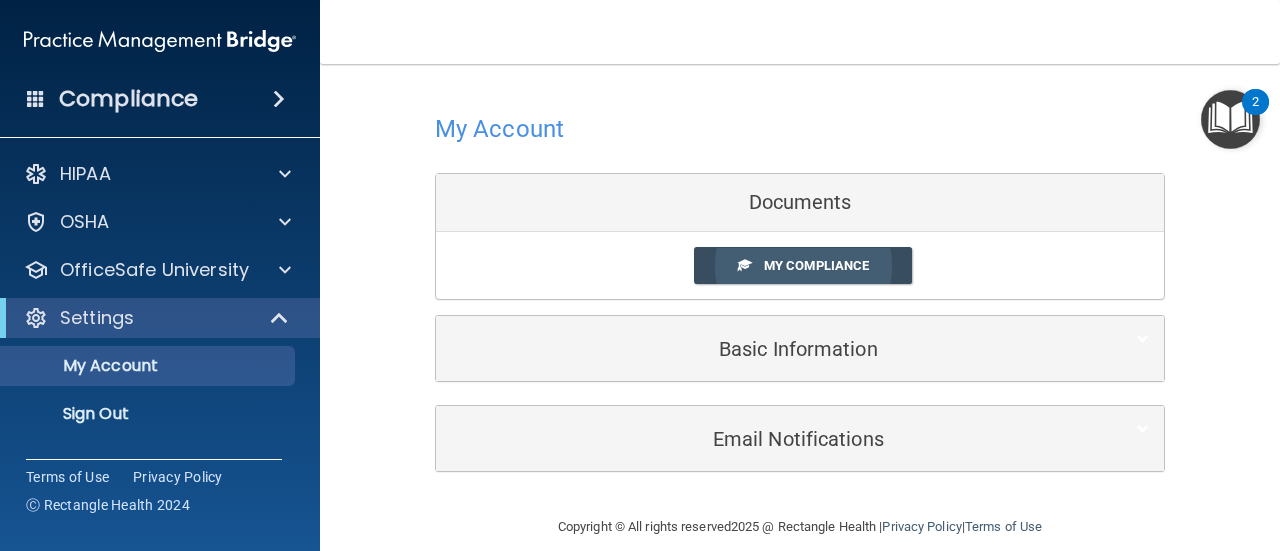click on "My Compliance" at bounding box center (816, 265) 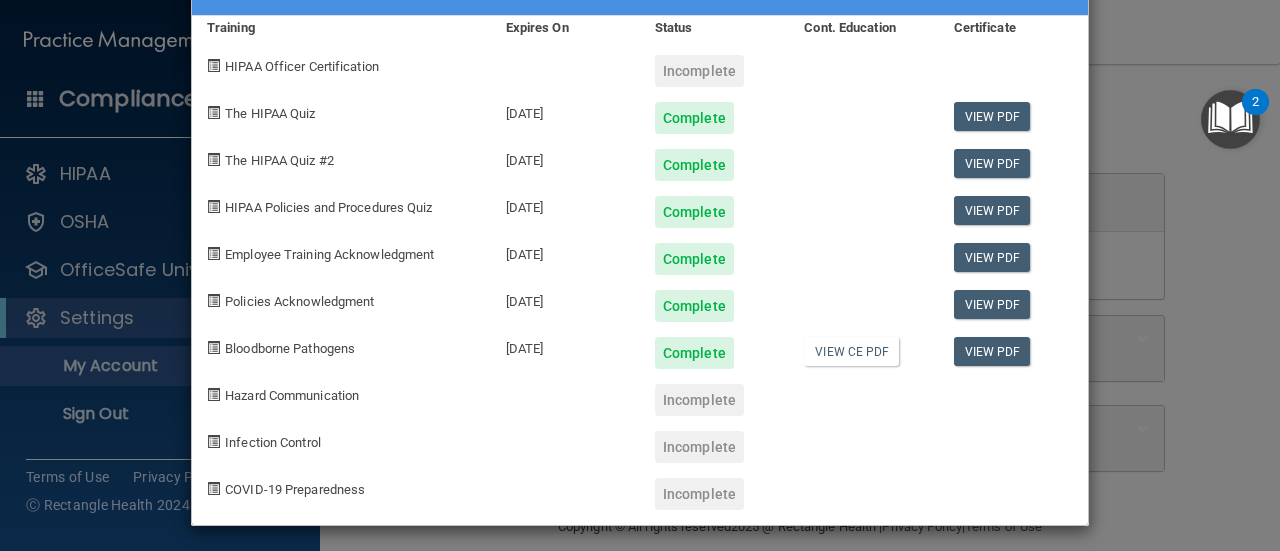 scroll, scrollTop: 78, scrollLeft: 0, axis: vertical 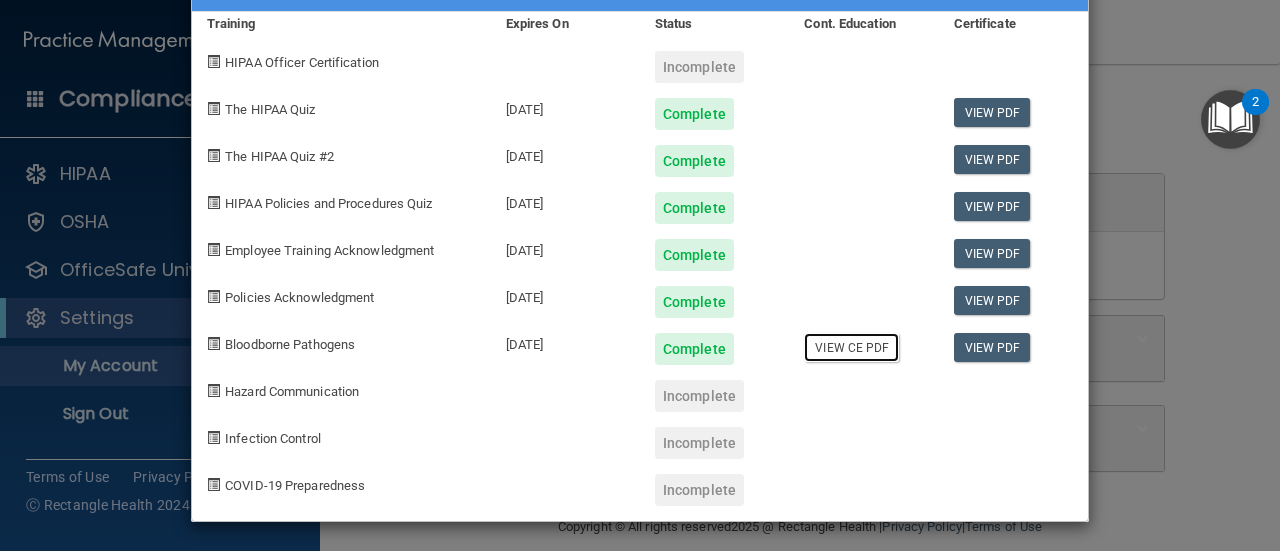 click on "View CE PDF" at bounding box center [851, 347] 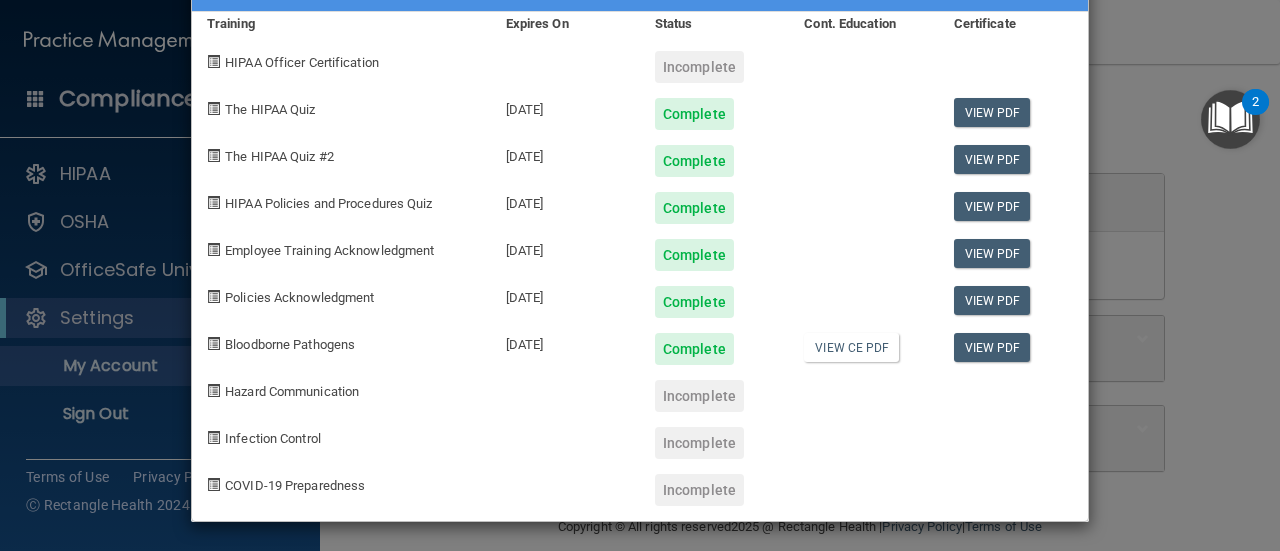 click on "Ammar Ahmed's Compliance      Training   Expires On   Status   Cont. Education   Certificate         HIPAA Officer Certification             Incomplete                      The HIPAA Quiz      07/24/2026       Complete              View PDF         The HIPAA Quiz #2      07/24/2026       Complete              View PDF         HIPAA Policies and Procedures Quiz      07/24/2026       Complete              View PDF         Employee Training Acknowledgment      07/23/2026       Complete              View PDF         Policies Acknowledgment      07/23/2026       Complete              View PDF         Bloodborne Pathogens      07/23/2026       Complete        View CE PDF       View PDF         Hazard Communication             Incomplete                      Infection Control             Incomplete                      COVID-19 Preparedness             Incomplete" at bounding box center [640, 275] 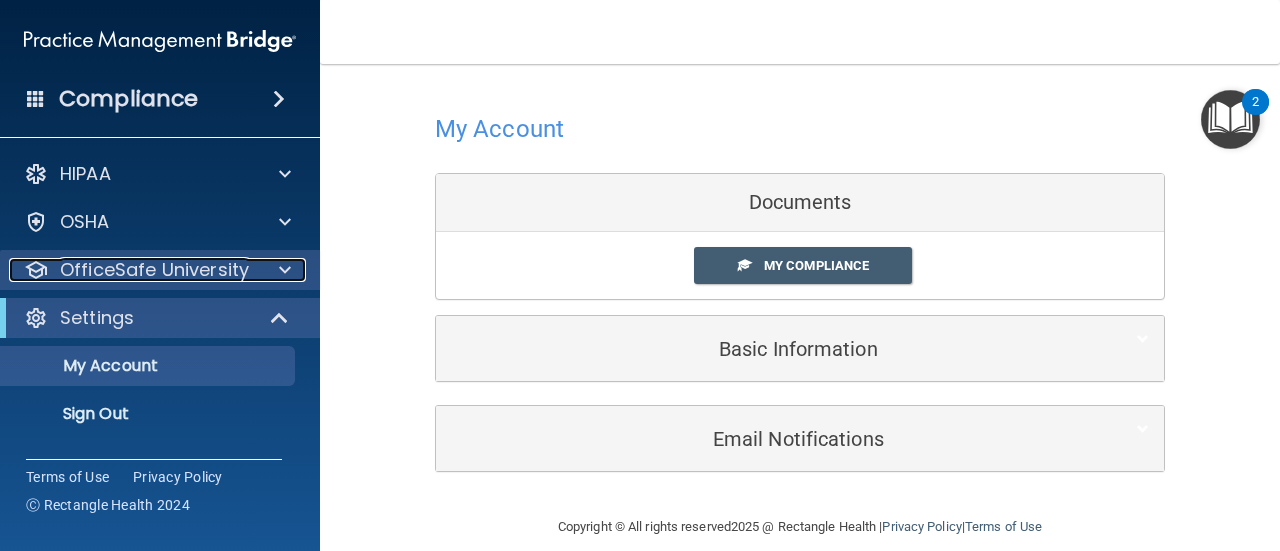 click at bounding box center [282, 270] 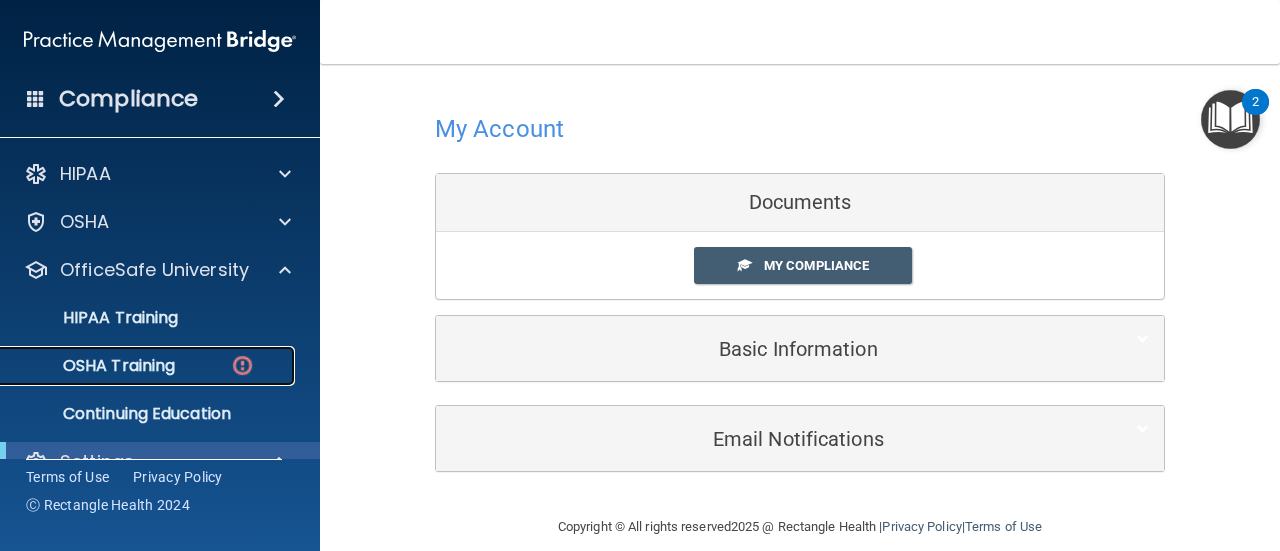 click at bounding box center [242, 365] 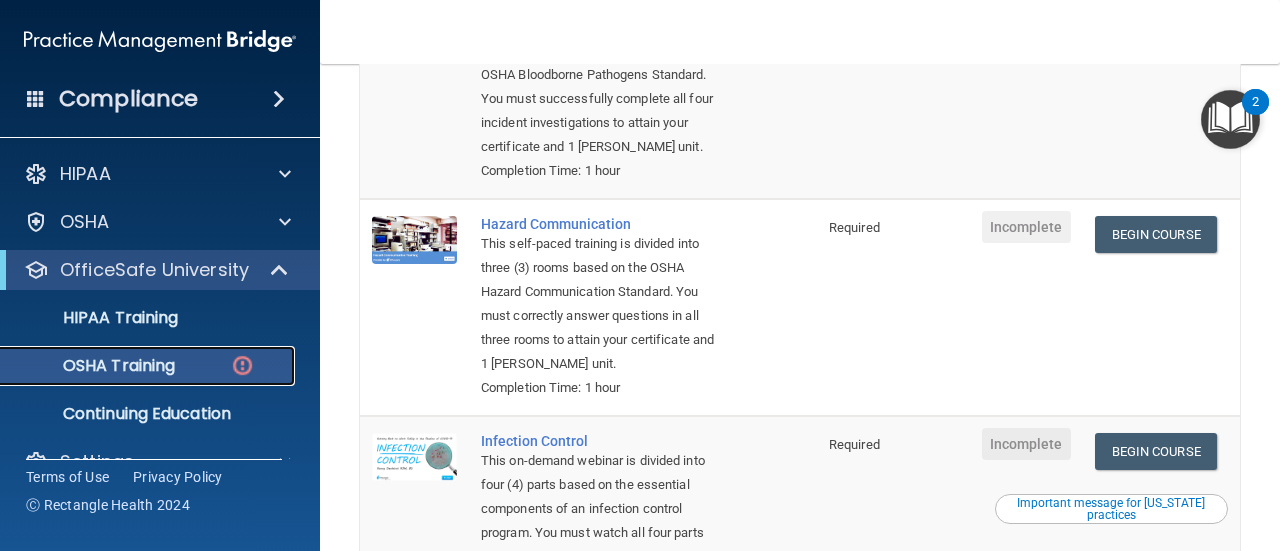 scroll, scrollTop: 315, scrollLeft: 0, axis: vertical 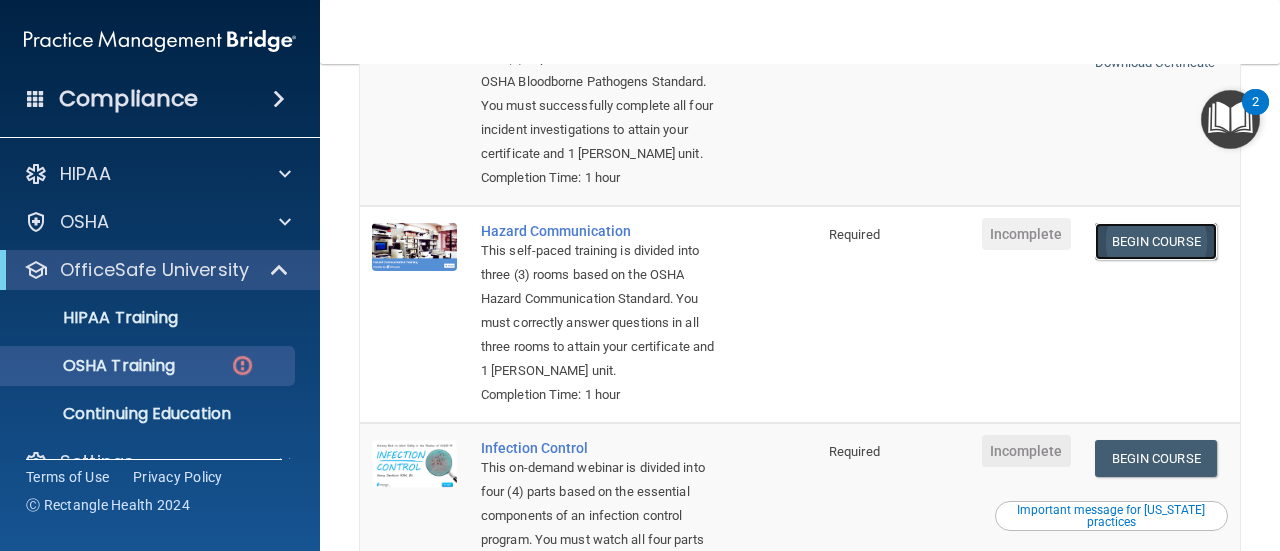 click on "Begin Course" at bounding box center (1156, 241) 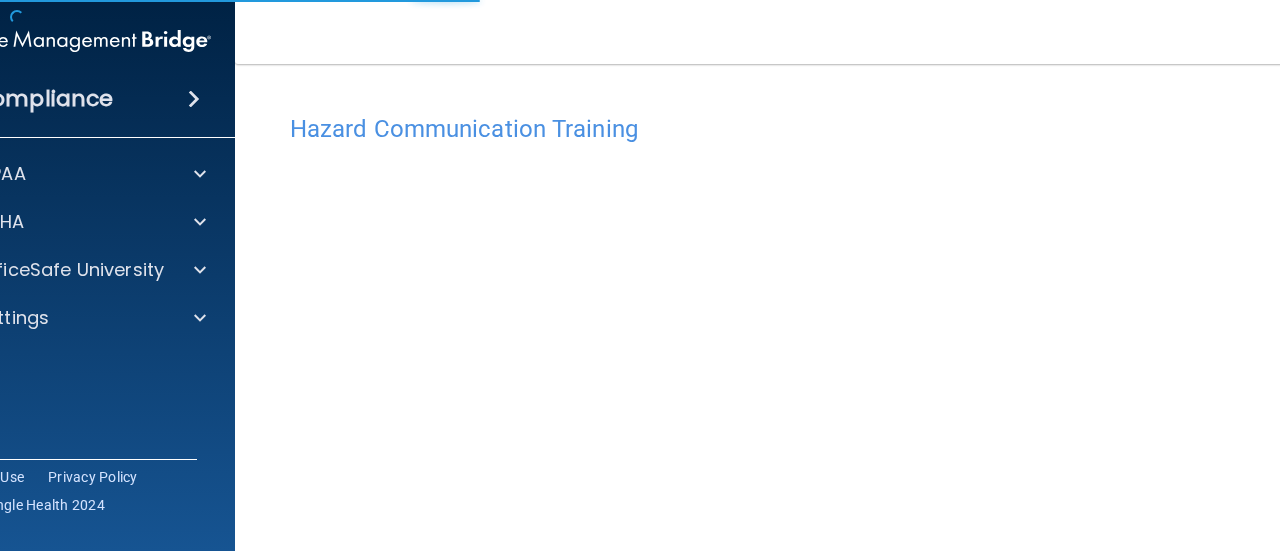 select on "English" 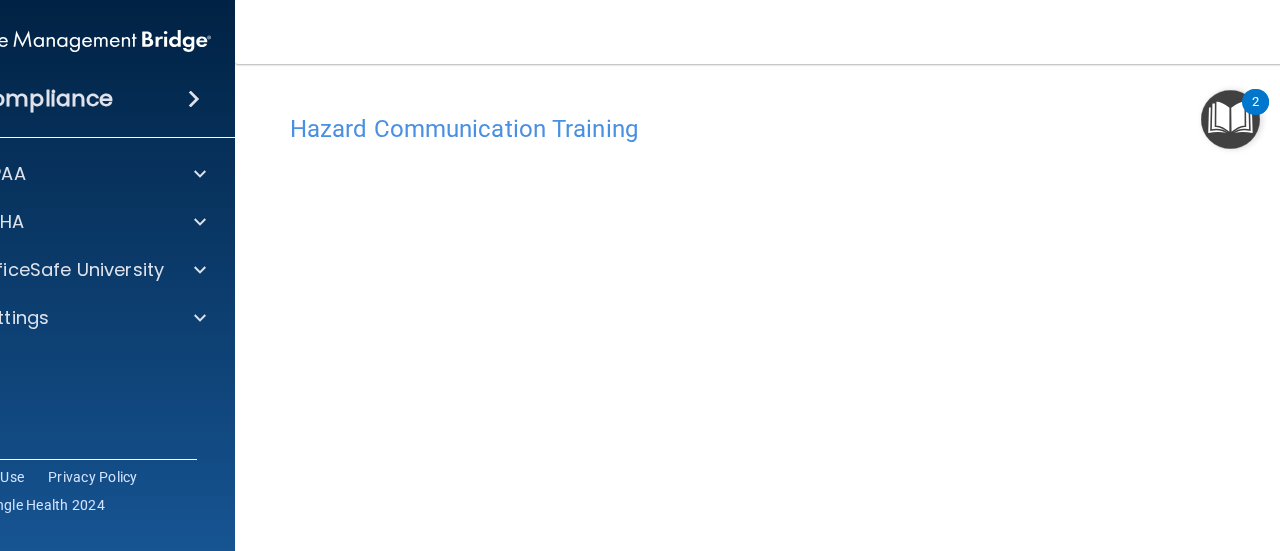 click on "Hazard Communication Training" at bounding box center (800, 129) 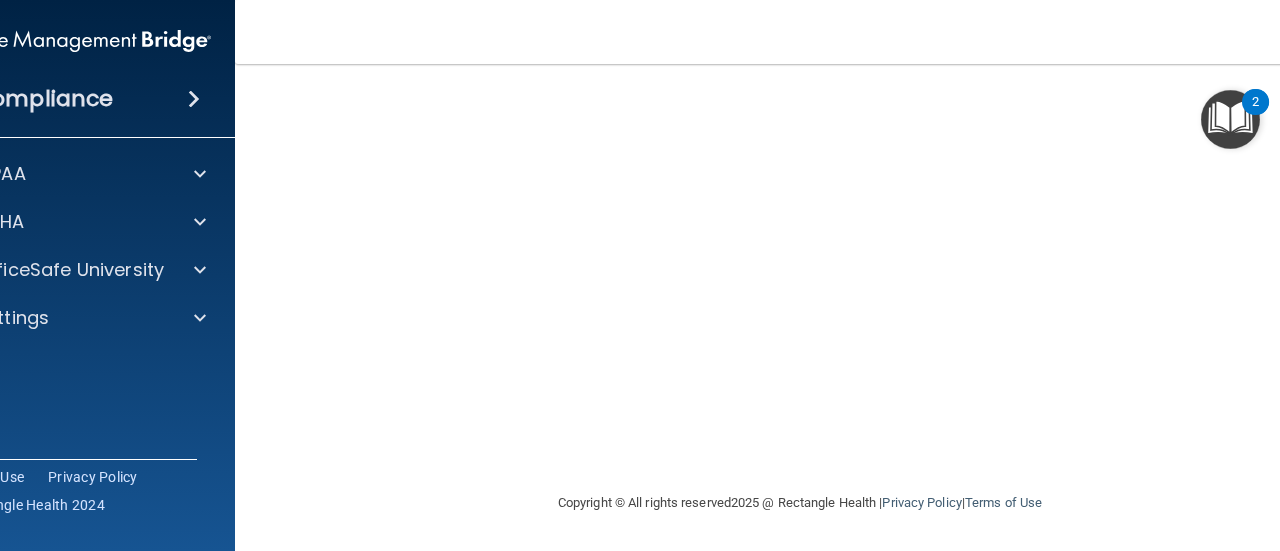 scroll, scrollTop: 0, scrollLeft: 0, axis: both 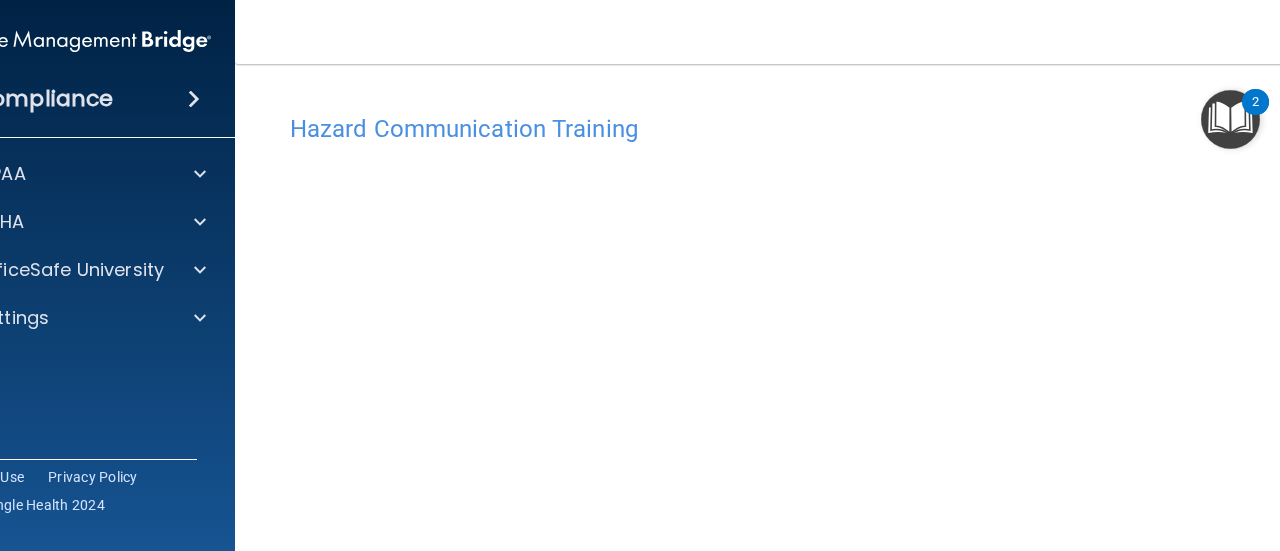 click on "Hazard Communication Training" at bounding box center (800, 129) 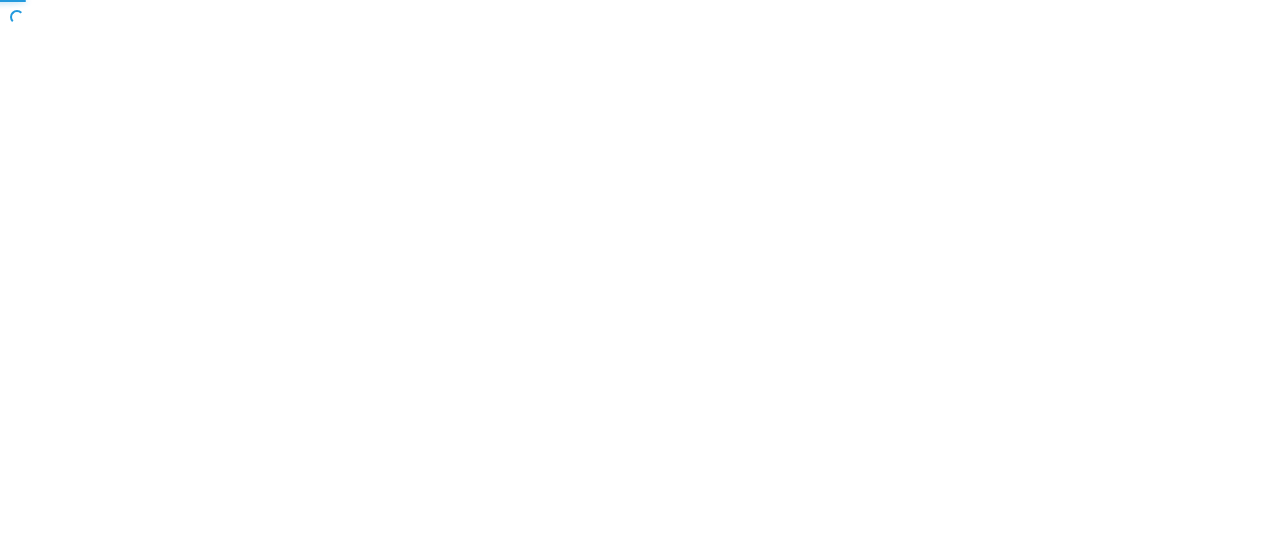 scroll, scrollTop: 0, scrollLeft: 0, axis: both 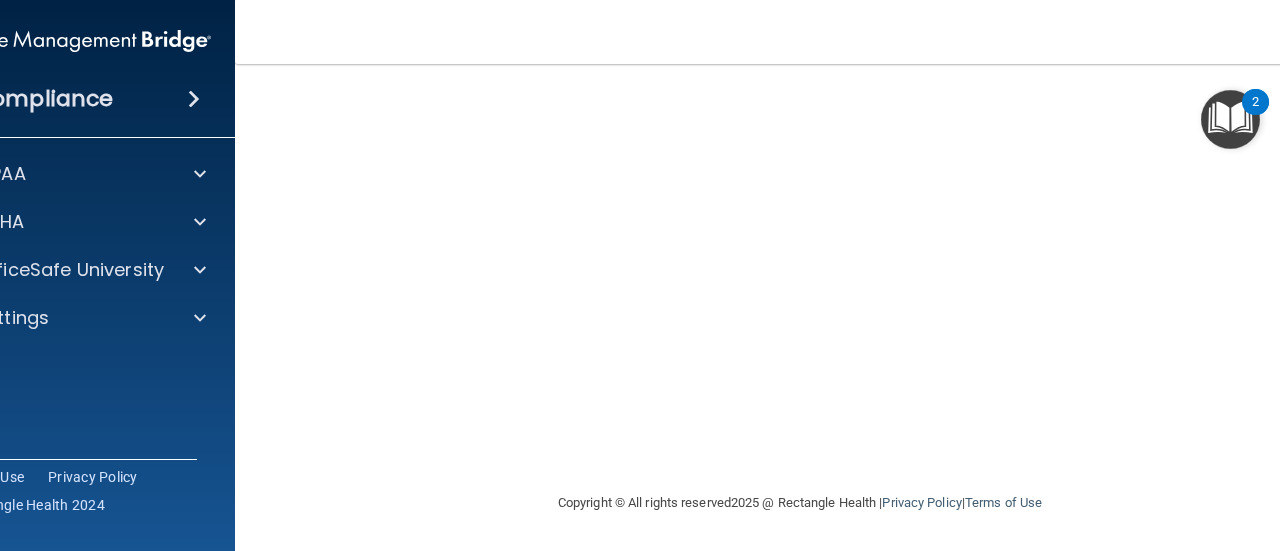 click on "Summarize Page" at bounding box center [640, 23475] 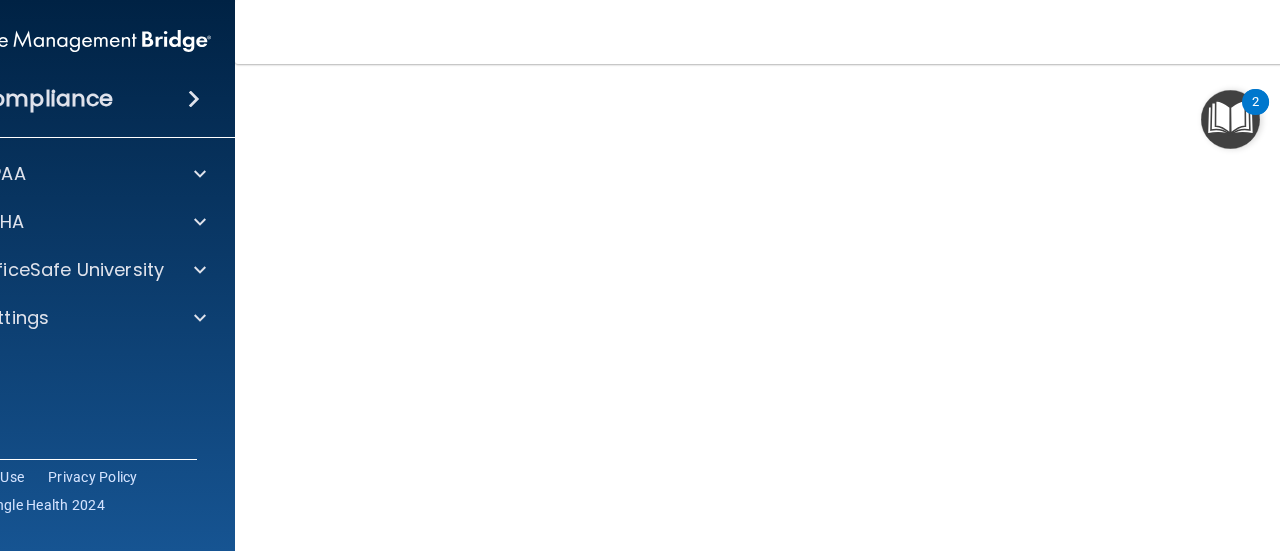 scroll, scrollTop: 126, scrollLeft: 0, axis: vertical 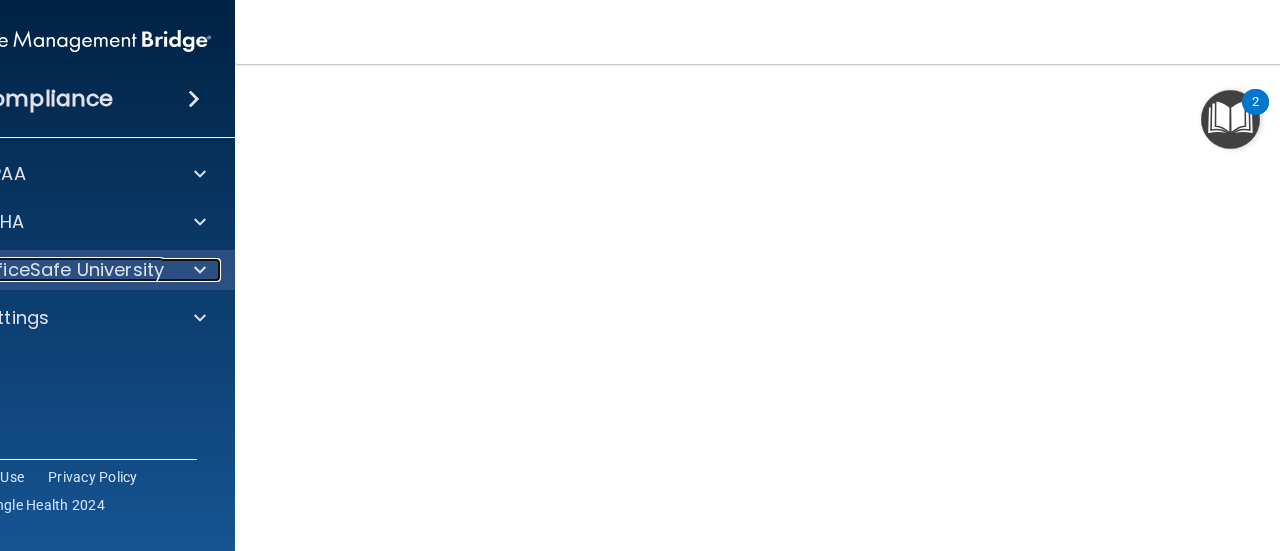 click at bounding box center (200, 270) 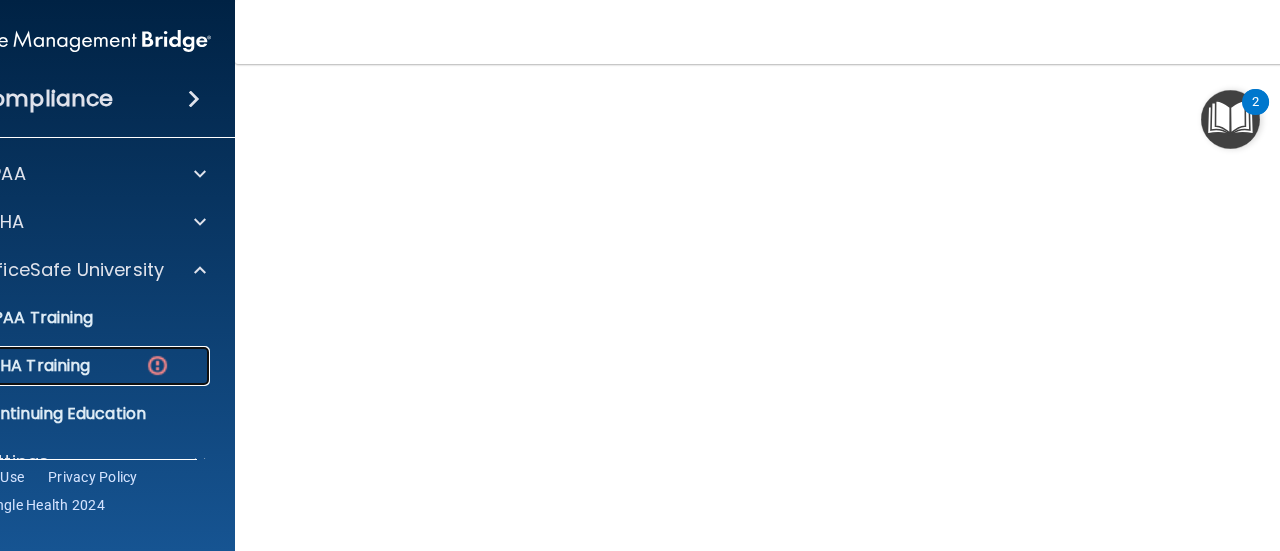 click on "OSHA Training" at bounding box center (52, 366) 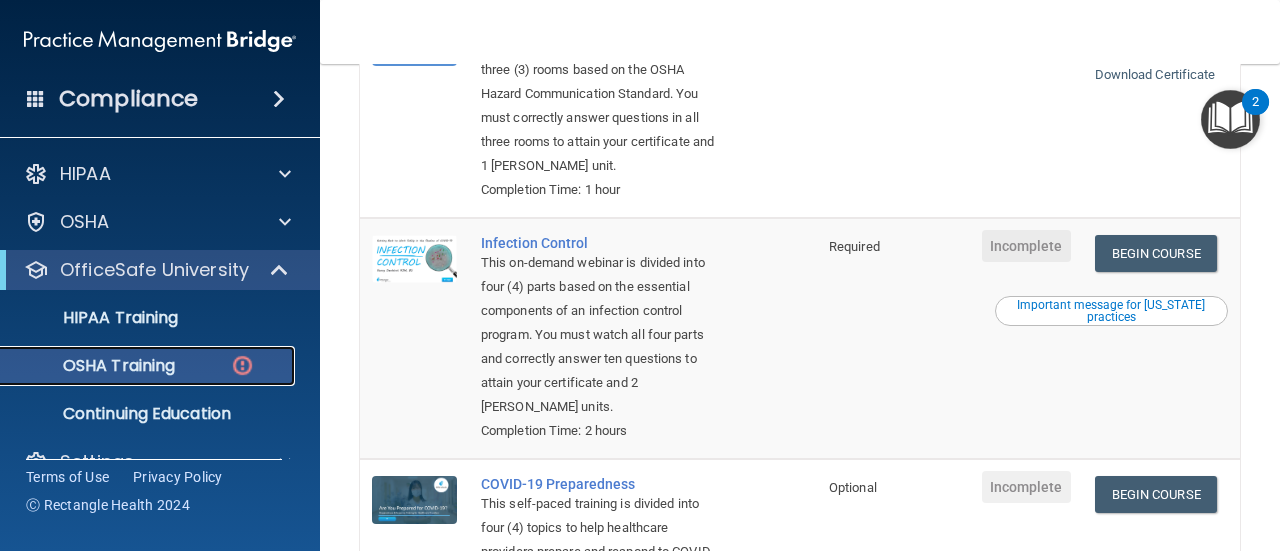 scroll, scrollTop: 501, scrollLeft: 0, axis: vertical 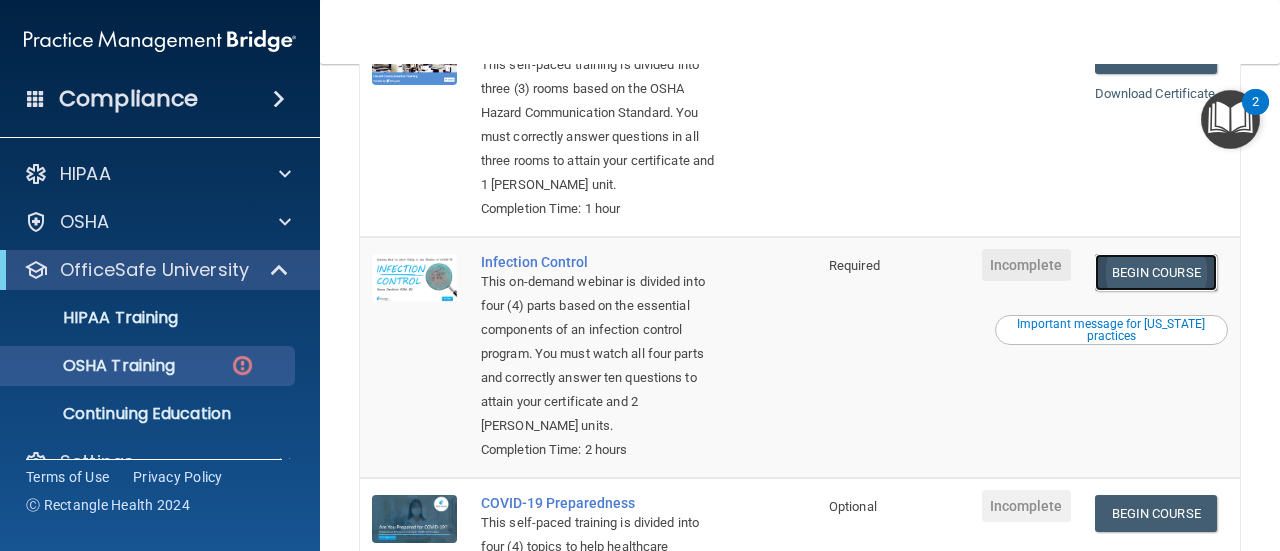 click on "Begin Course" at bounding box center (1156, 272) 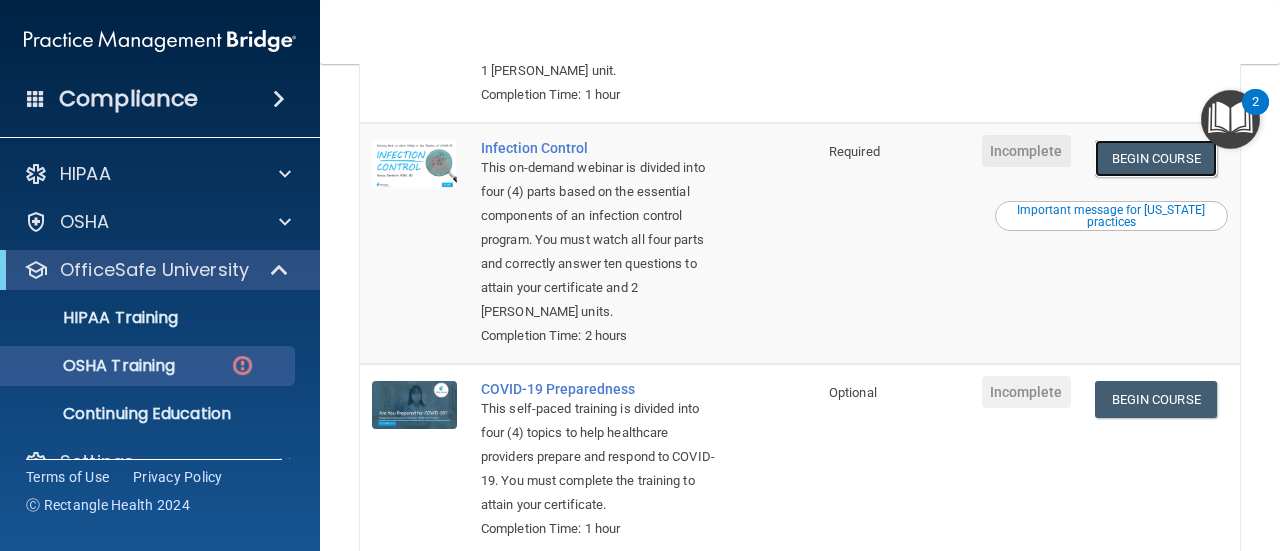 scroll, scrollTop: 709, scrollLeft: 0, axis: vertical 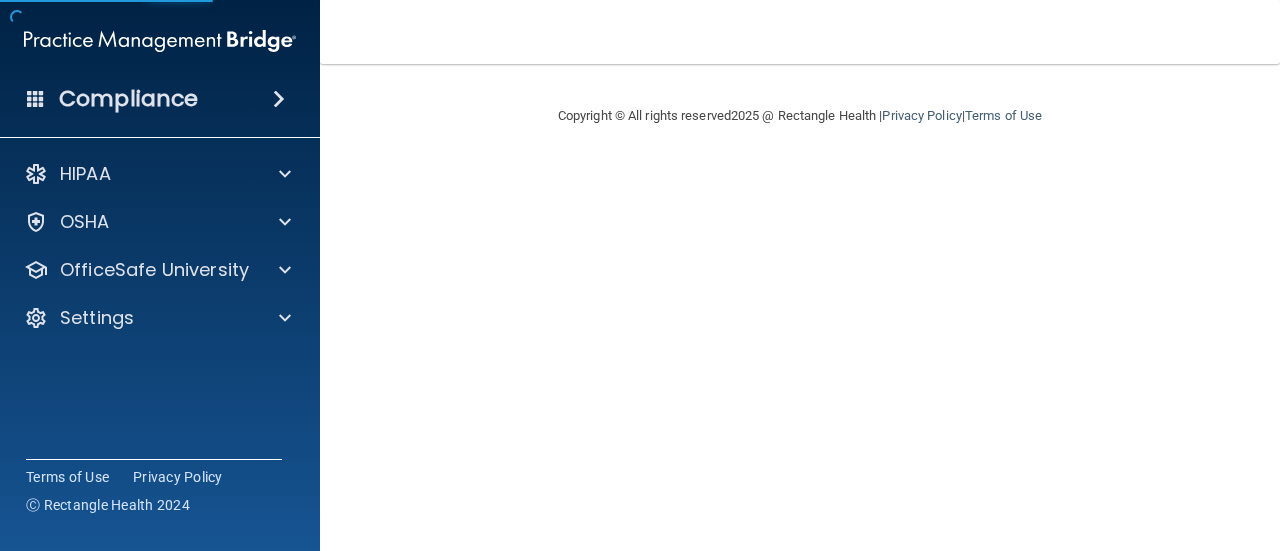 select on "English" 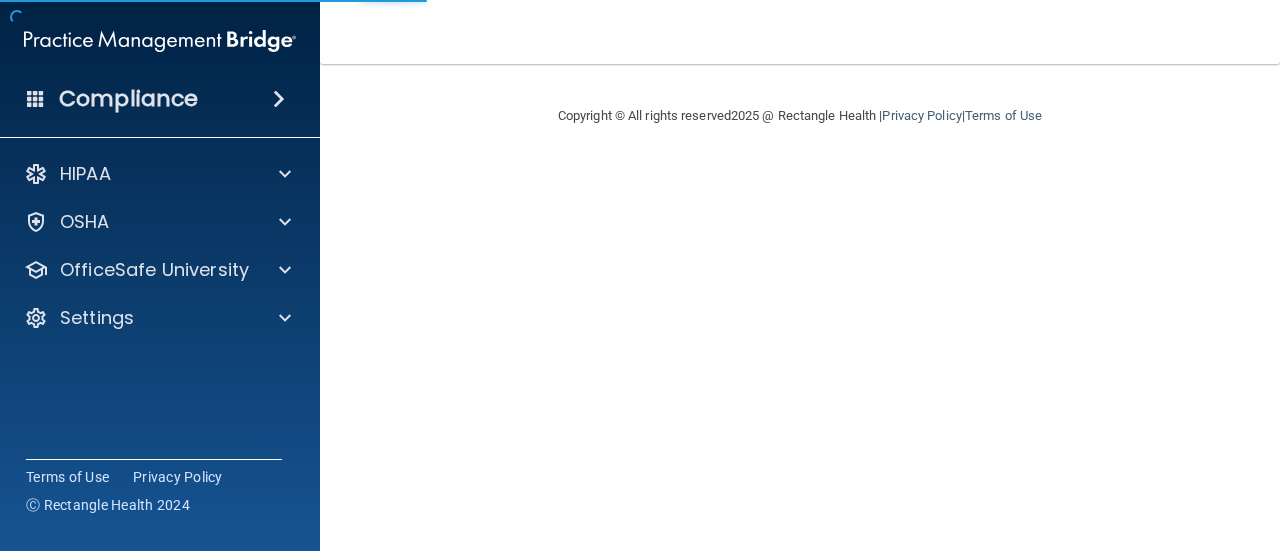 scroll, scrollTop: 269, scrollLeft: 0, axis: vertical 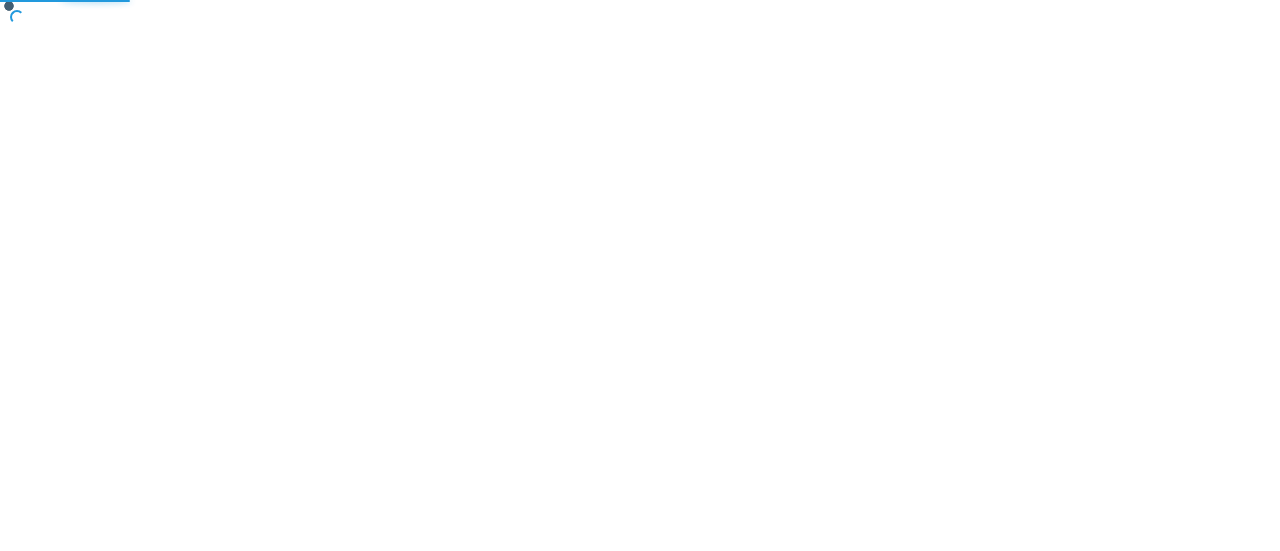 select on "English" 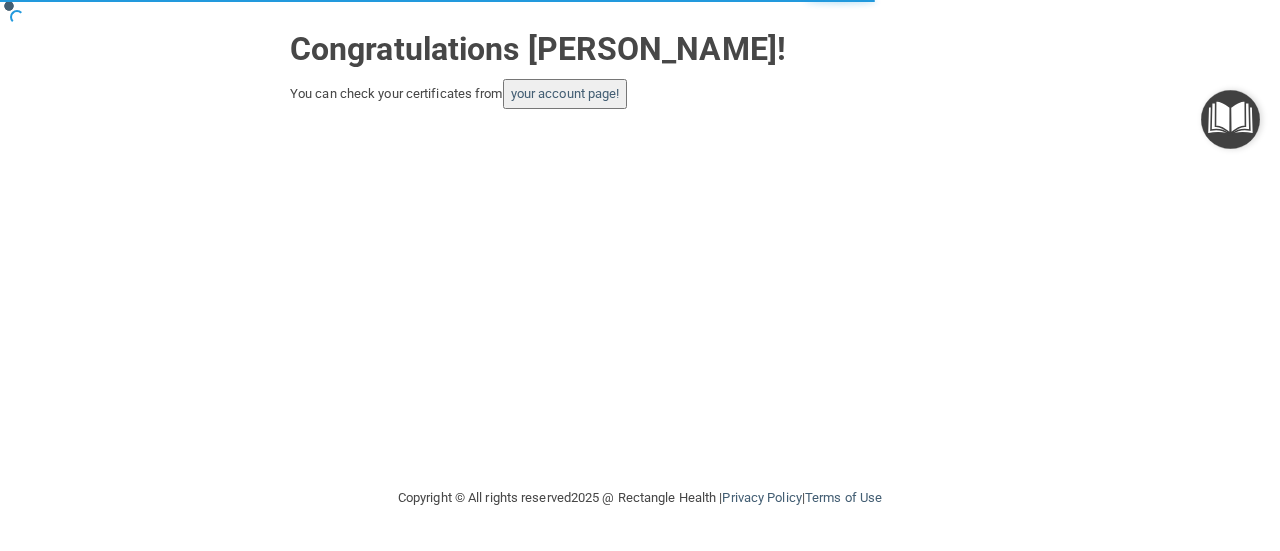 drag, startPoint x: 600, startPoint y: 107, endPoint x: 590, endPoint y: 81, distance: 27.856777 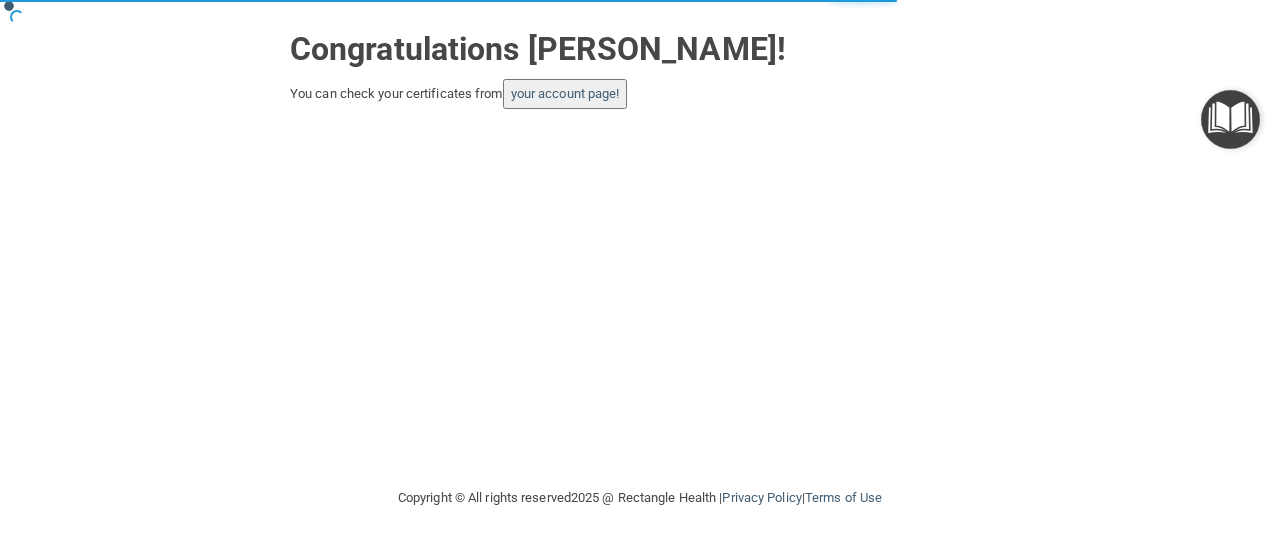 click on "your account page!" at bounding box center (565, 94) 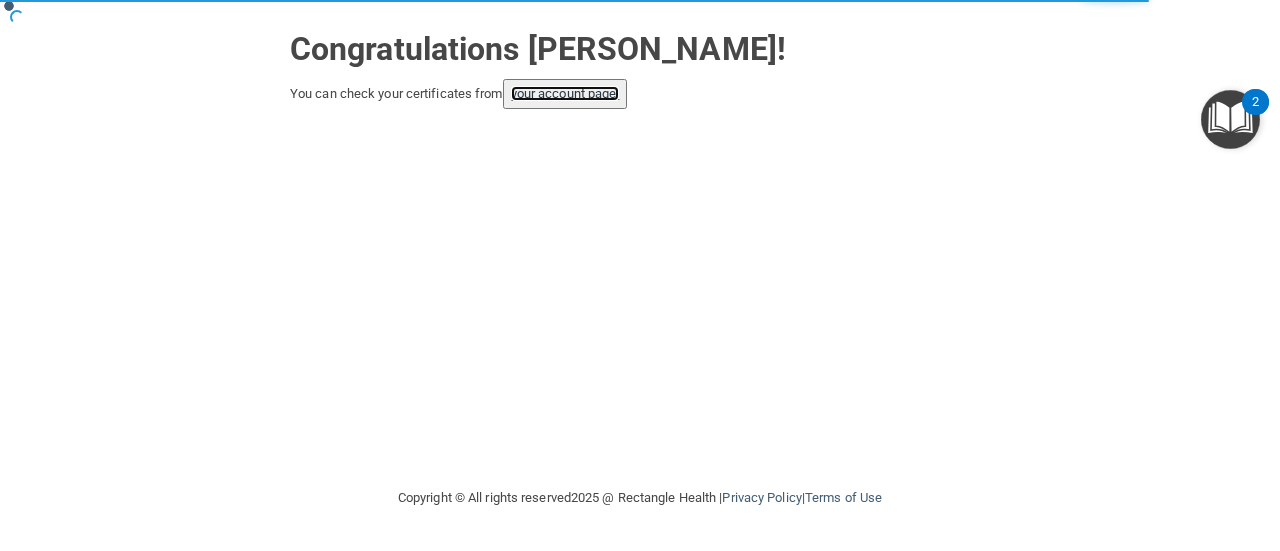 click on "your account page!" at bounding box center (565, 93) 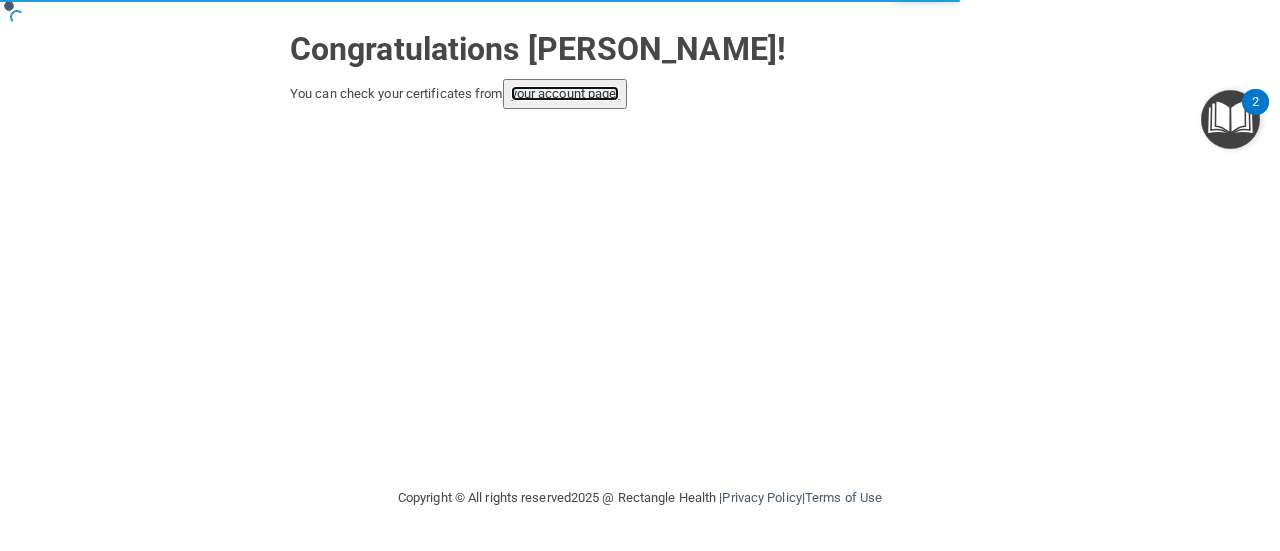 click on "your account page!" at bounding box center (565, 93) 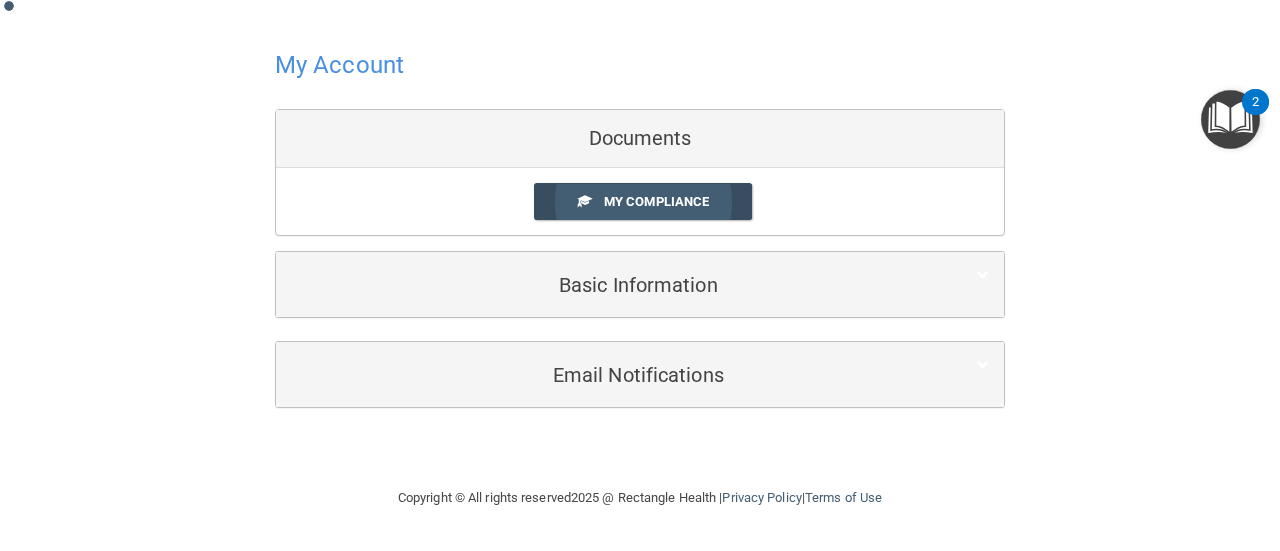 click on "My Compliance" at bounding box center (656, 201) 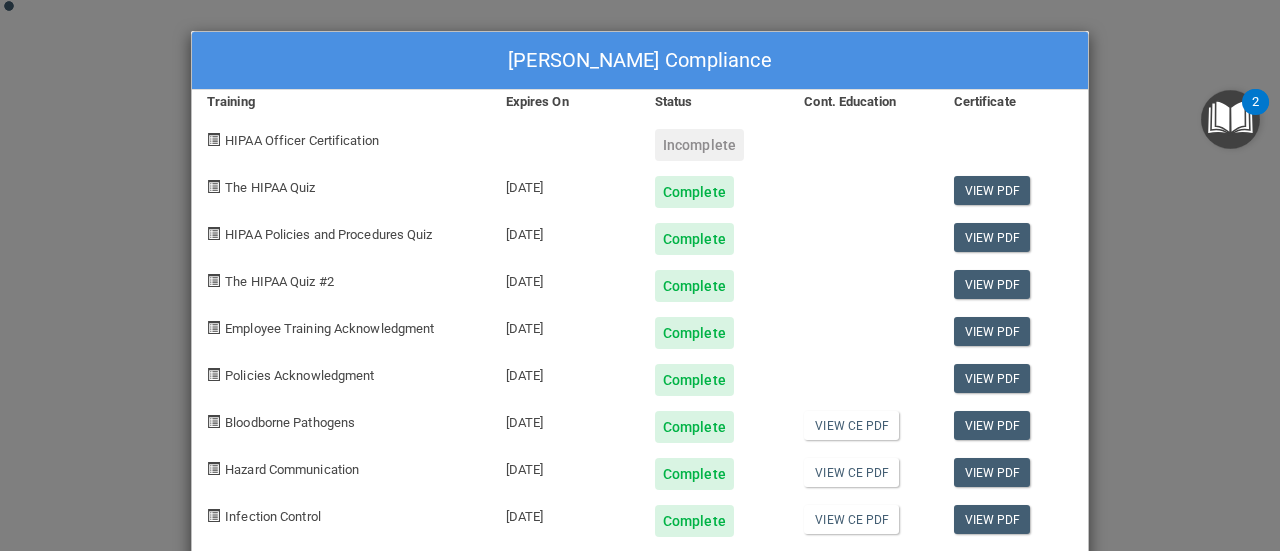 scroll, scrollTop: 78, scrollLeft: 0, axis: vertical 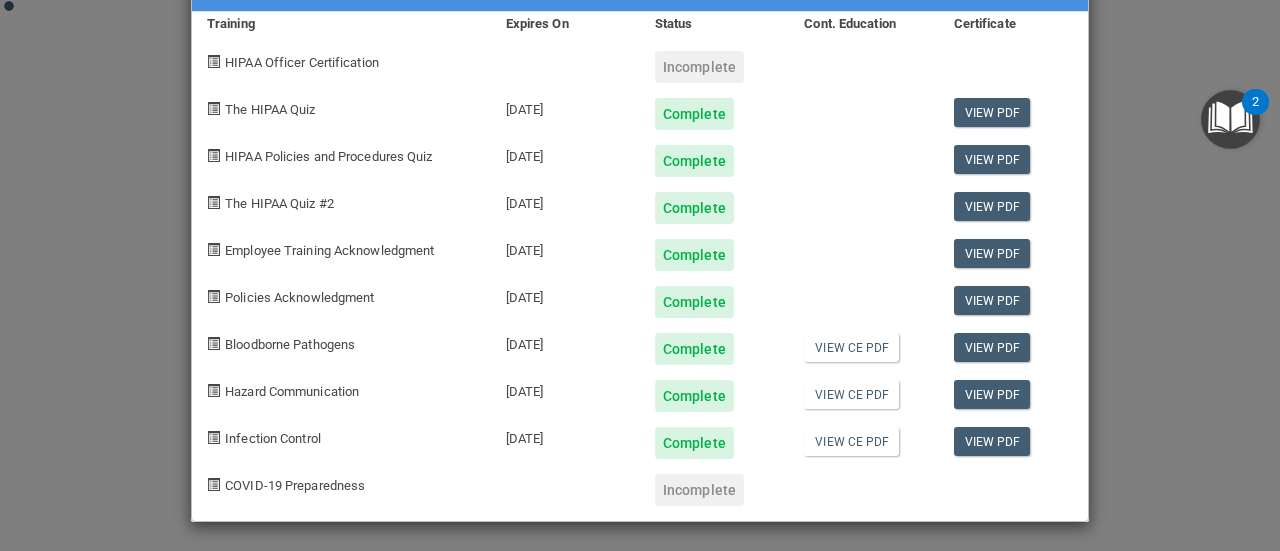 click on "Ammar Ahmed's Compliance      Training   Expires On   Status   Cont. Education   Certificate         HIPAA Officer Certification             Incomplete                      The HIPAA Quiz      07/24/2026       Complete              View PDF         HIPAA Policies and Procedures Quiz      07/24/2026       Complete              View PDF         The HIPAA Quiz #2      07/24/2026       Complete              View PDF         Employee Training Acknowledgment      07/23/2026       Complete              View PDF         Policies Acknowledgment      07/23/2026       Complete              View PDF         Bloodborne Pathogens      07/23/2026       Complete        View CE PDF       View PDF         Hazard Communication      07/23/2026       Complete        View CE PDF       View PDF         Infection Control      07/23/2026       Complete        View CE PDF       View PDF         COVID-19 Preparedness             Incomplete" at bounding box center (640, 275) 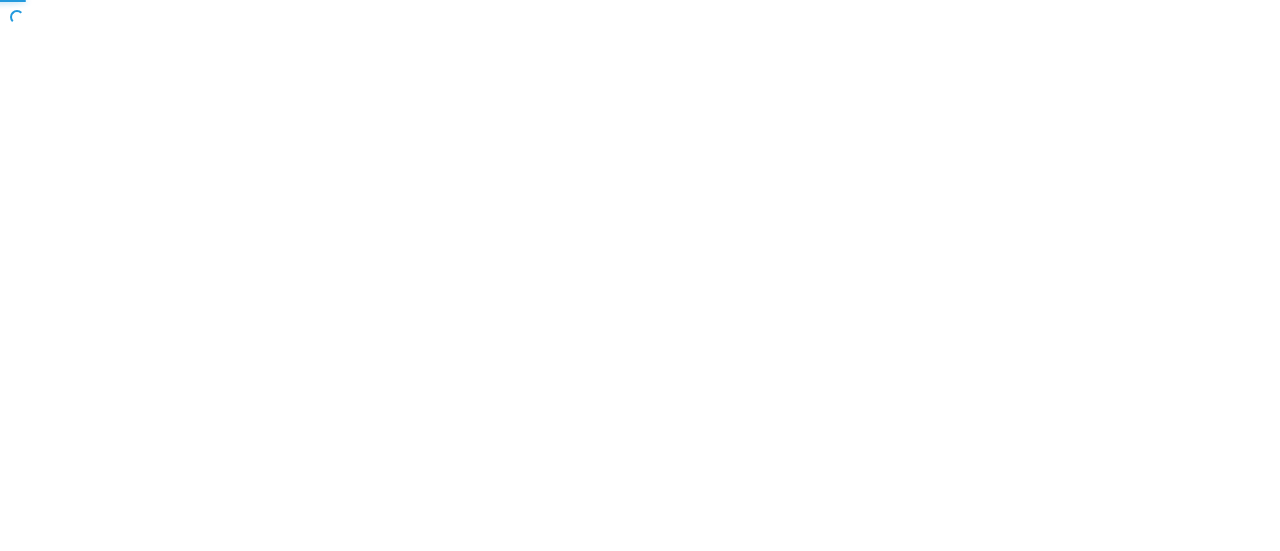 scroll, scrollTop: 0, scrollLeft: 0, axis: both 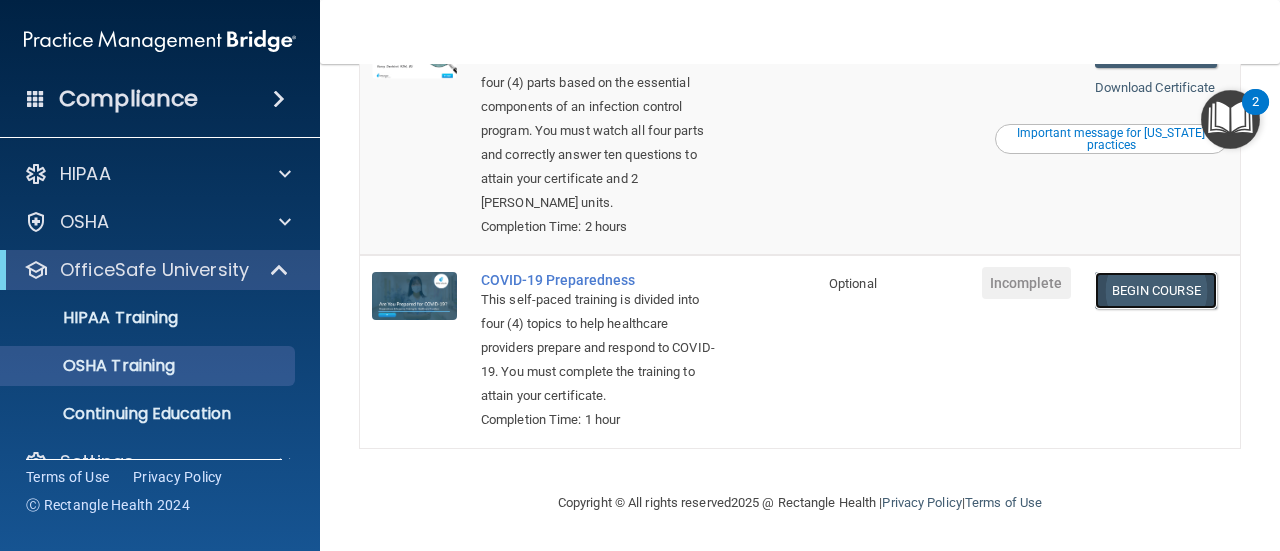 click on "Begin Course" at bounding box center (1156, 290) 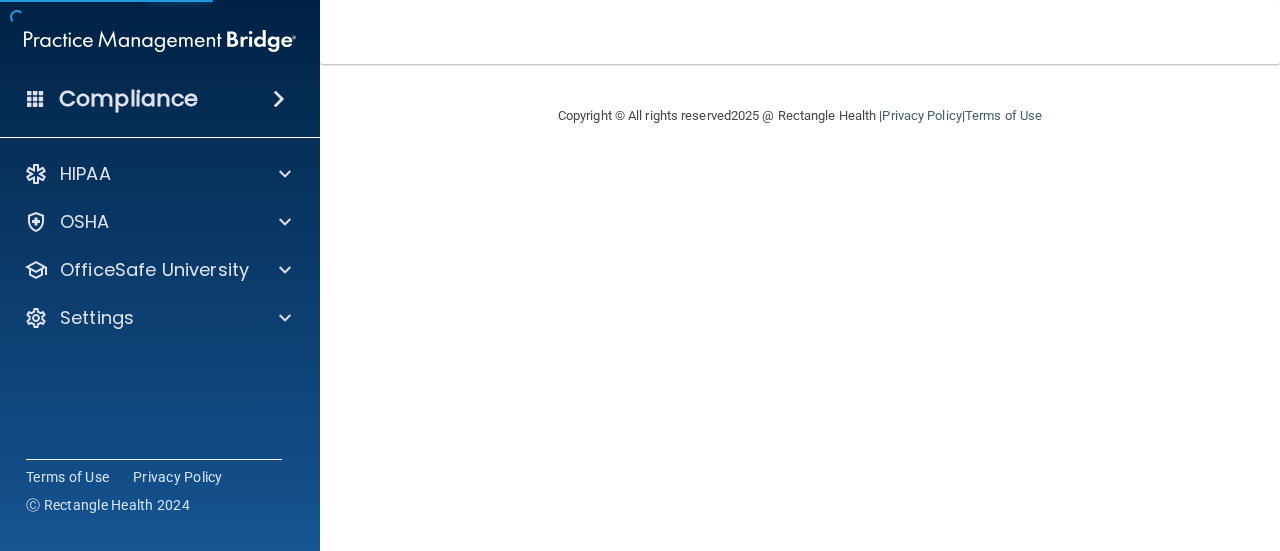scroll, scrollTop: 0, scrollLeft: 0, axis: both 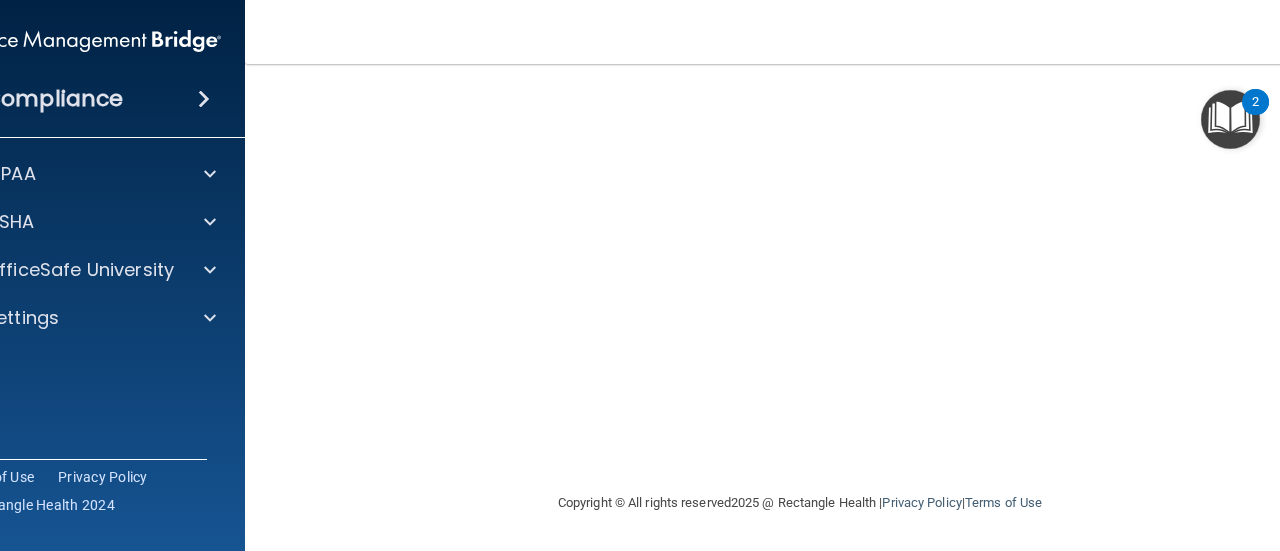 click 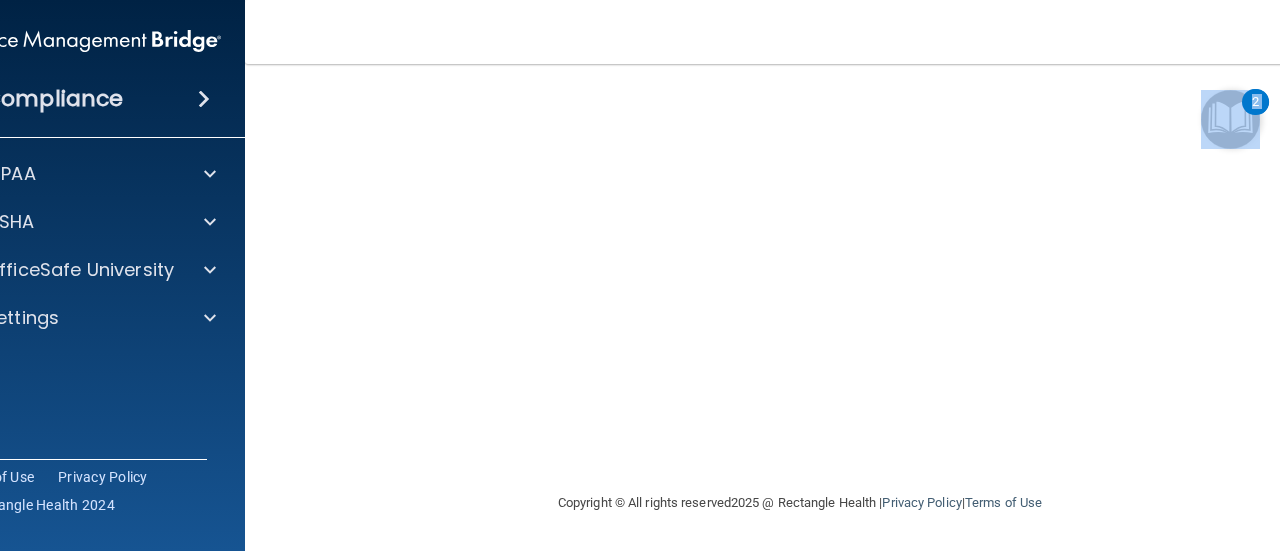 drag, startPoint x: 1279, startPoint y: 469, endPoint x: 1279, endPoint y: 550, distance: 81 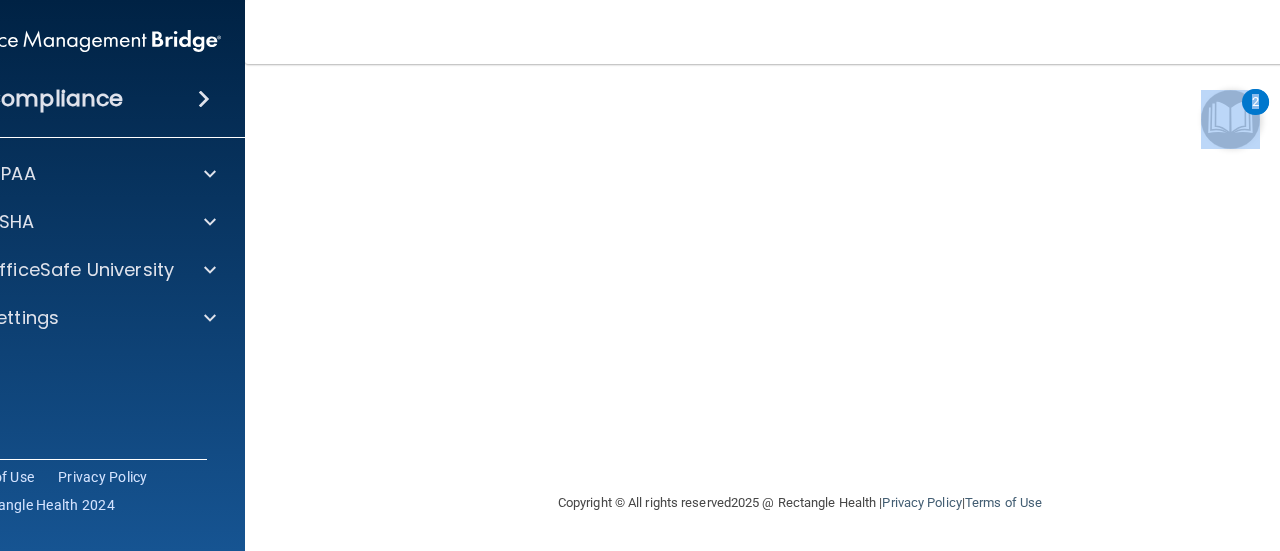 drag, startPoint x: 1279, startPoint y: 535, endPoint x: 1276, endPoint y: 514, distance: 21.213203 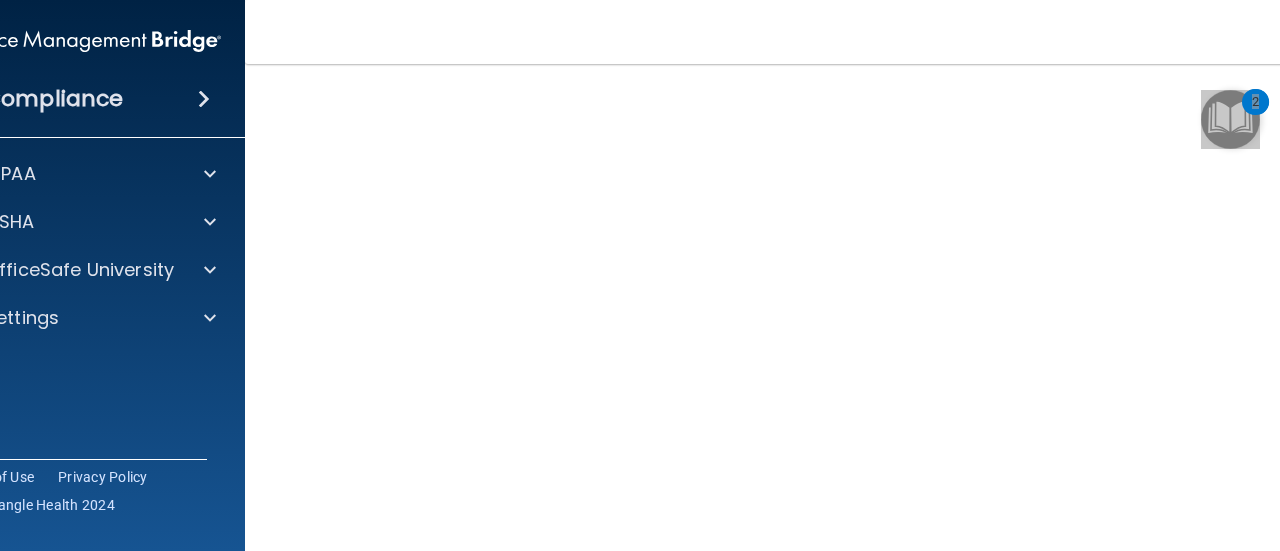 scroll, scrollTop: 102, scrollLeft: 0, axis: vertical 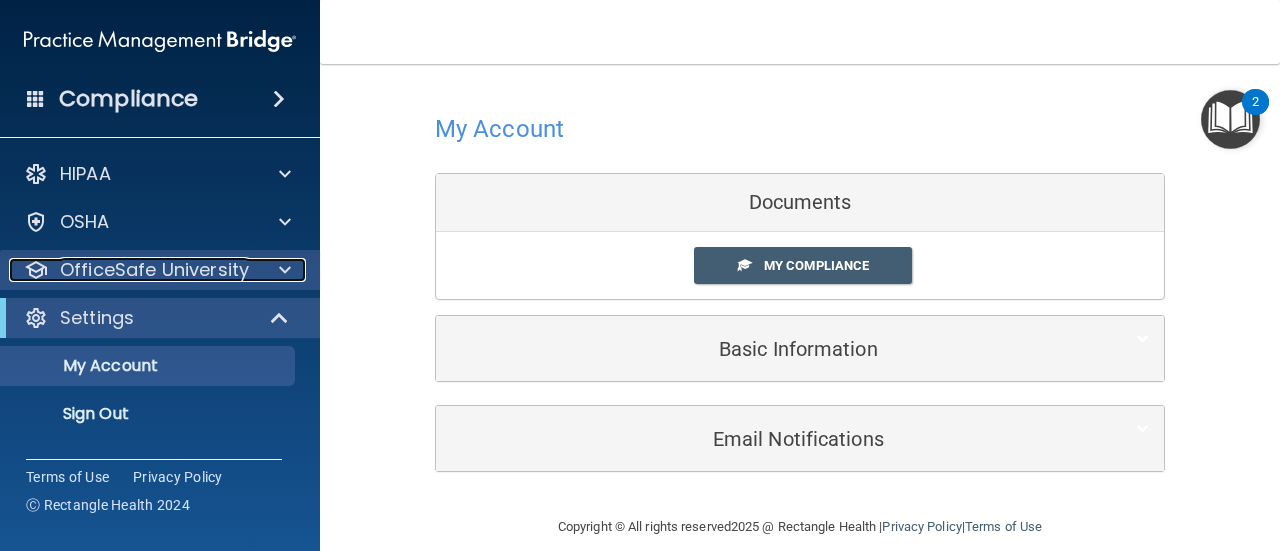 click at bounding box center [285, 270] 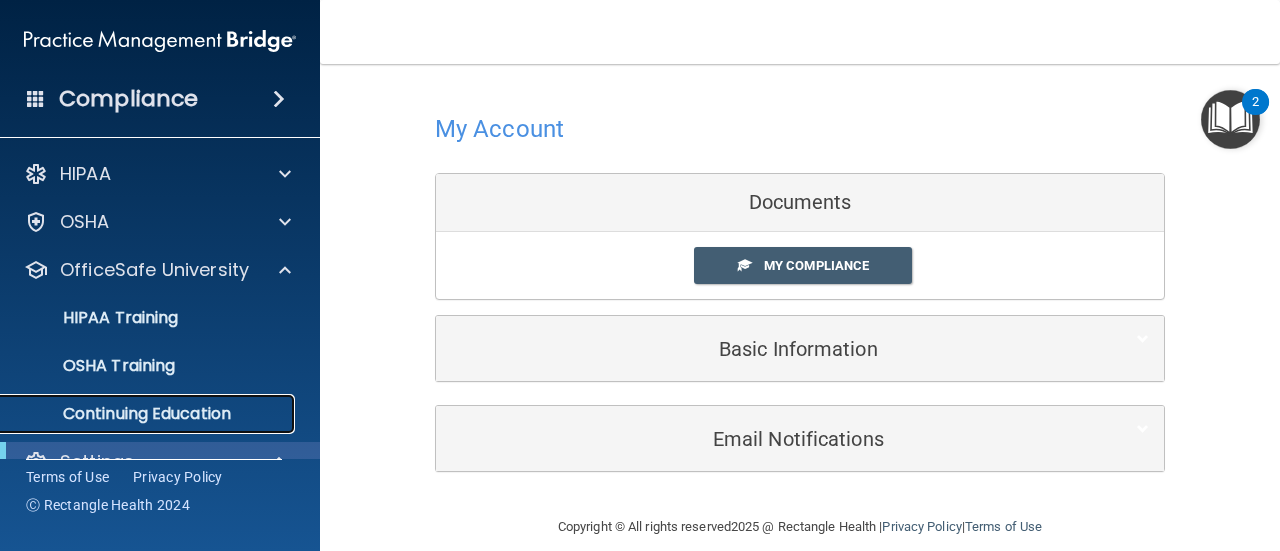 click on "Continuing Education" at bounding box center (149, 414) 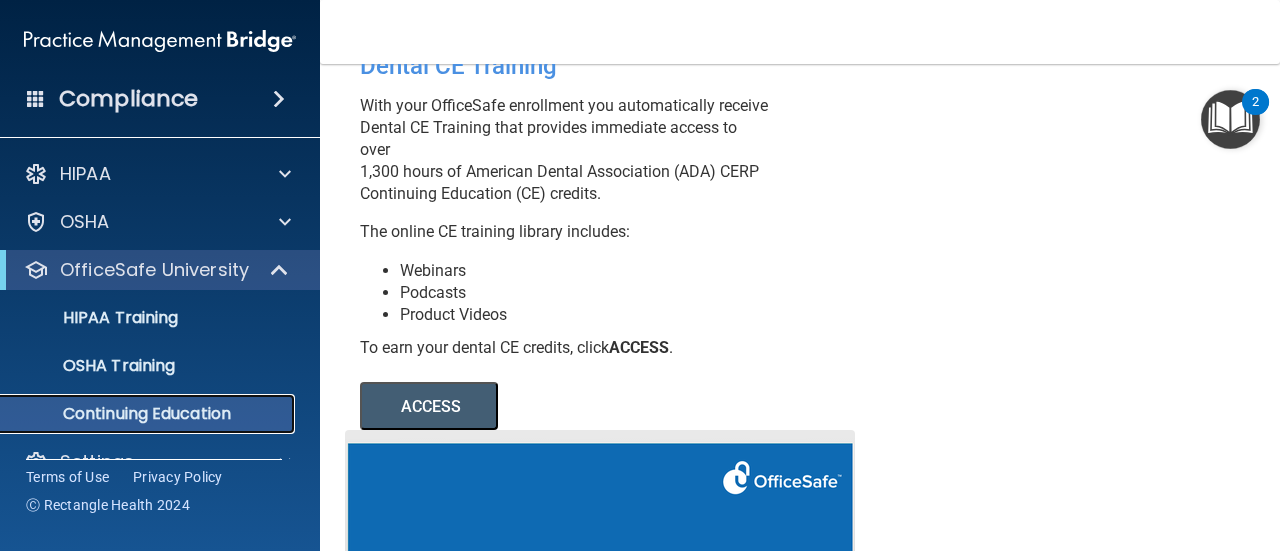 scroll, scrollTop: 52, scrollLeft: 0, axis: vertical 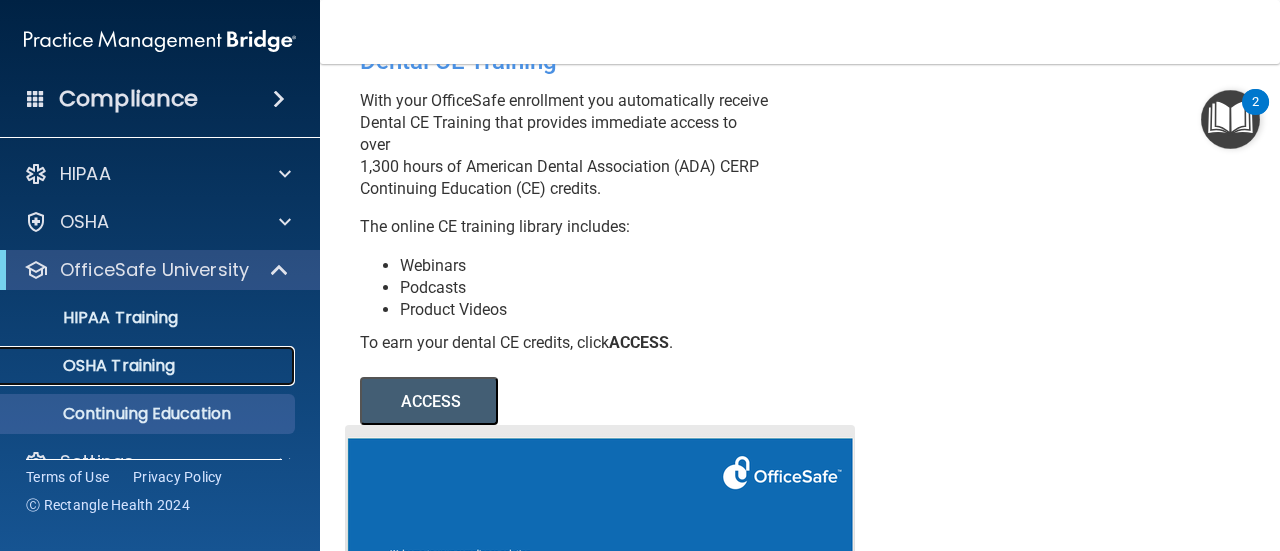 click on "OSHA Training" at bounding box center [149, 366] 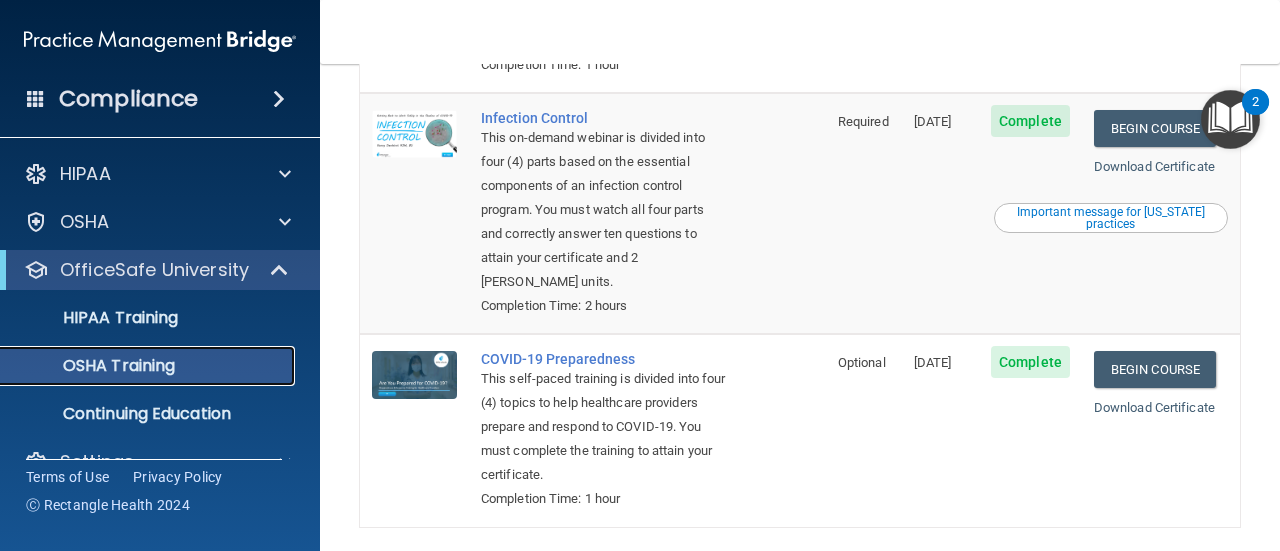 scroll, scrollTop: 593, scrollLeft: 0, axis: vertical 